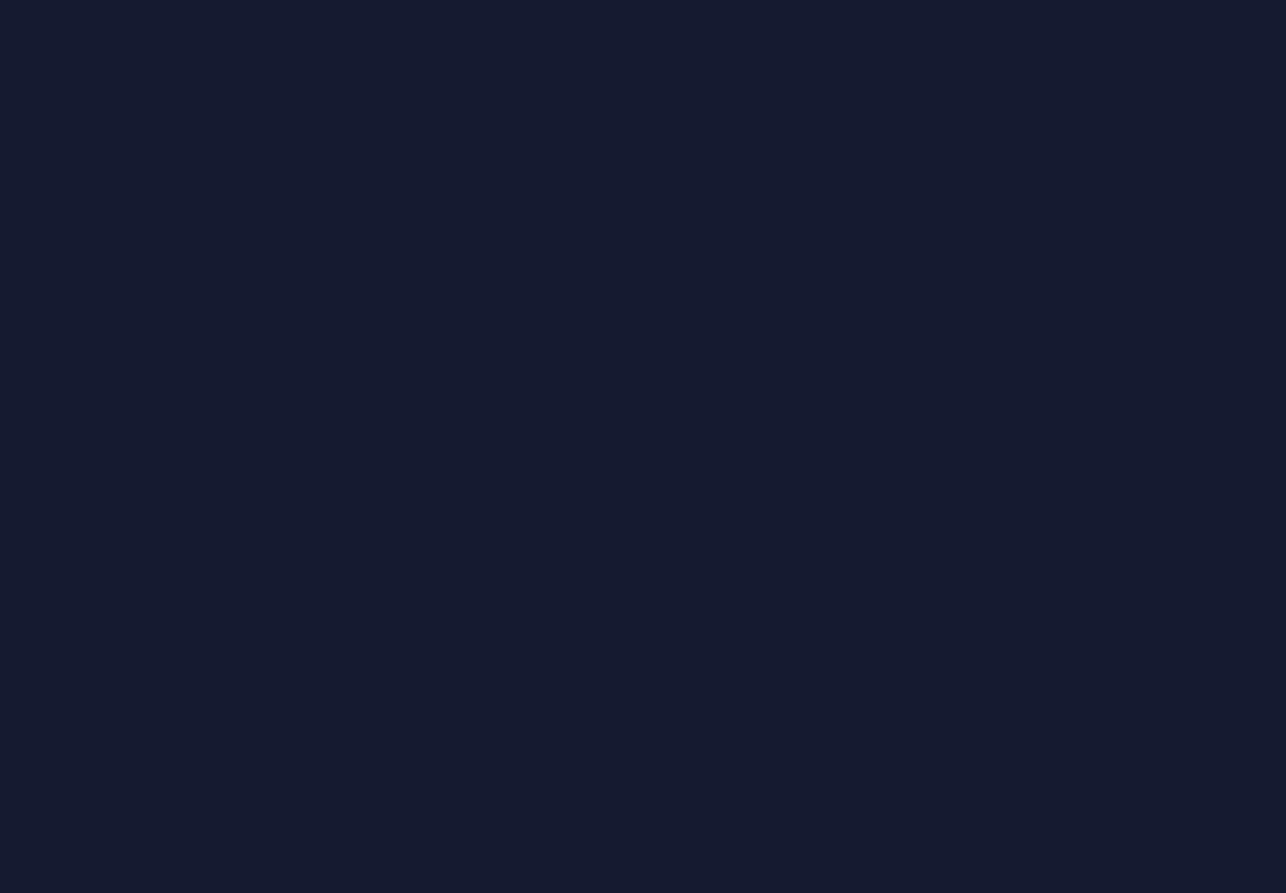 scroll, scrollTop: 0, scrollLeft: 0, axis: both 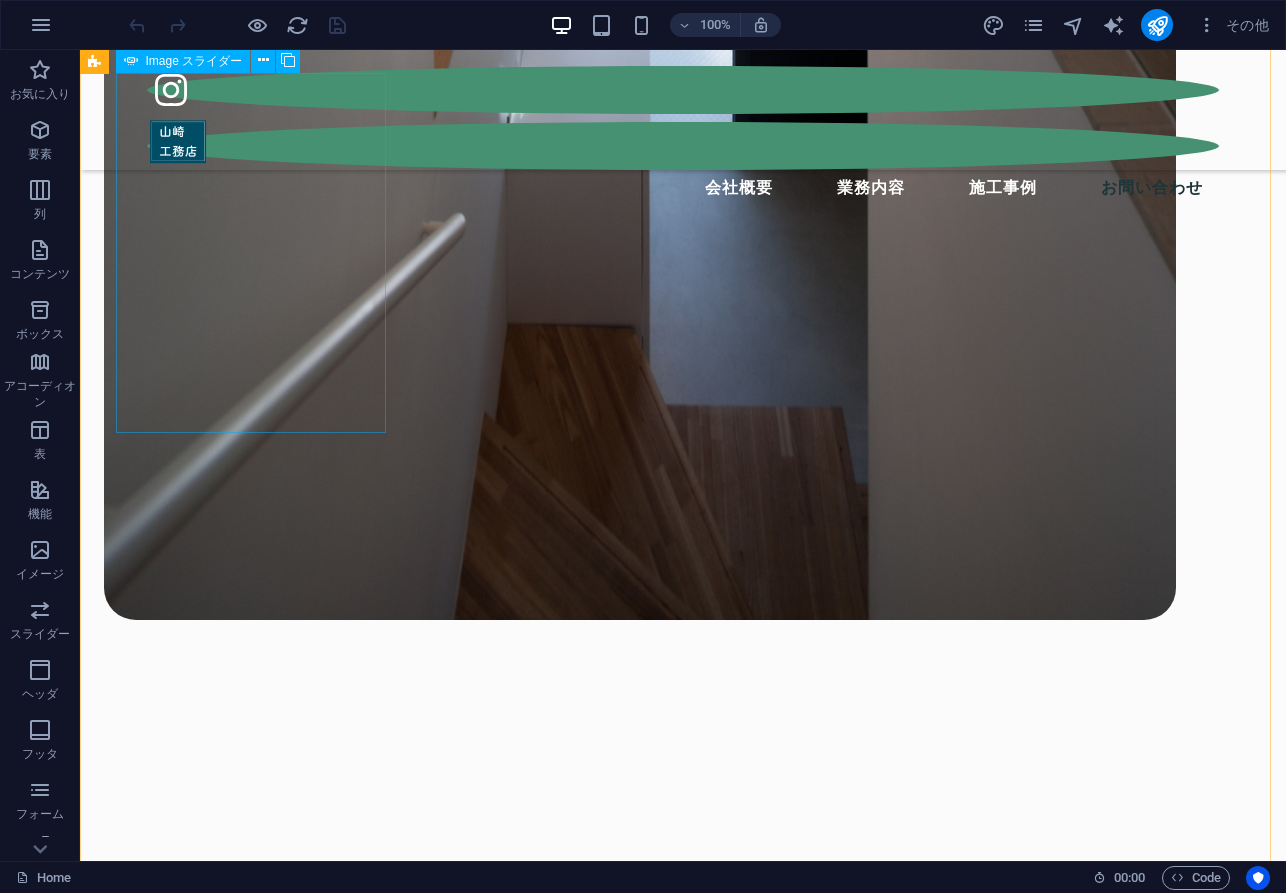 click on "1 2 3" at bounding box center (683, 2471) 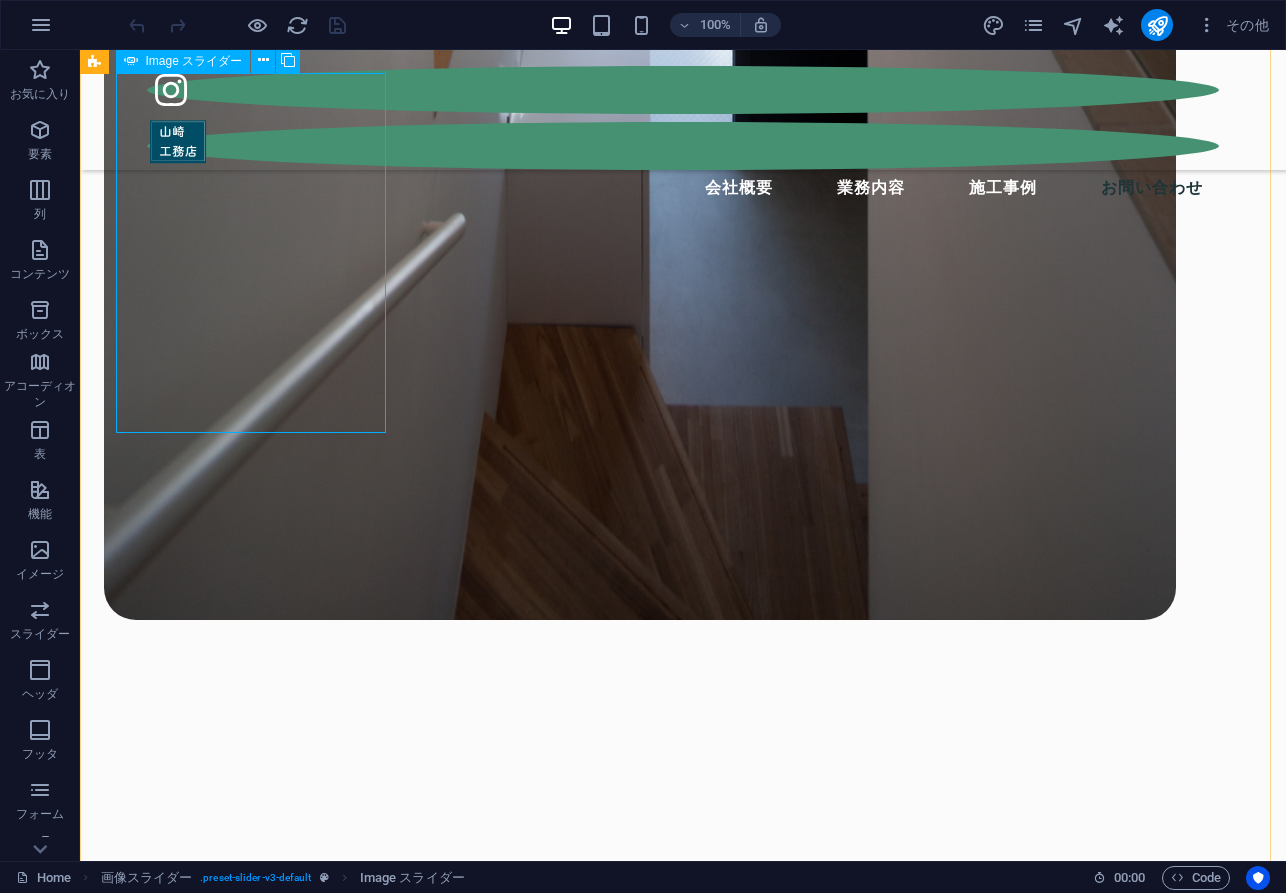 click on "1 2 3" at bounding box center [683, 2471] 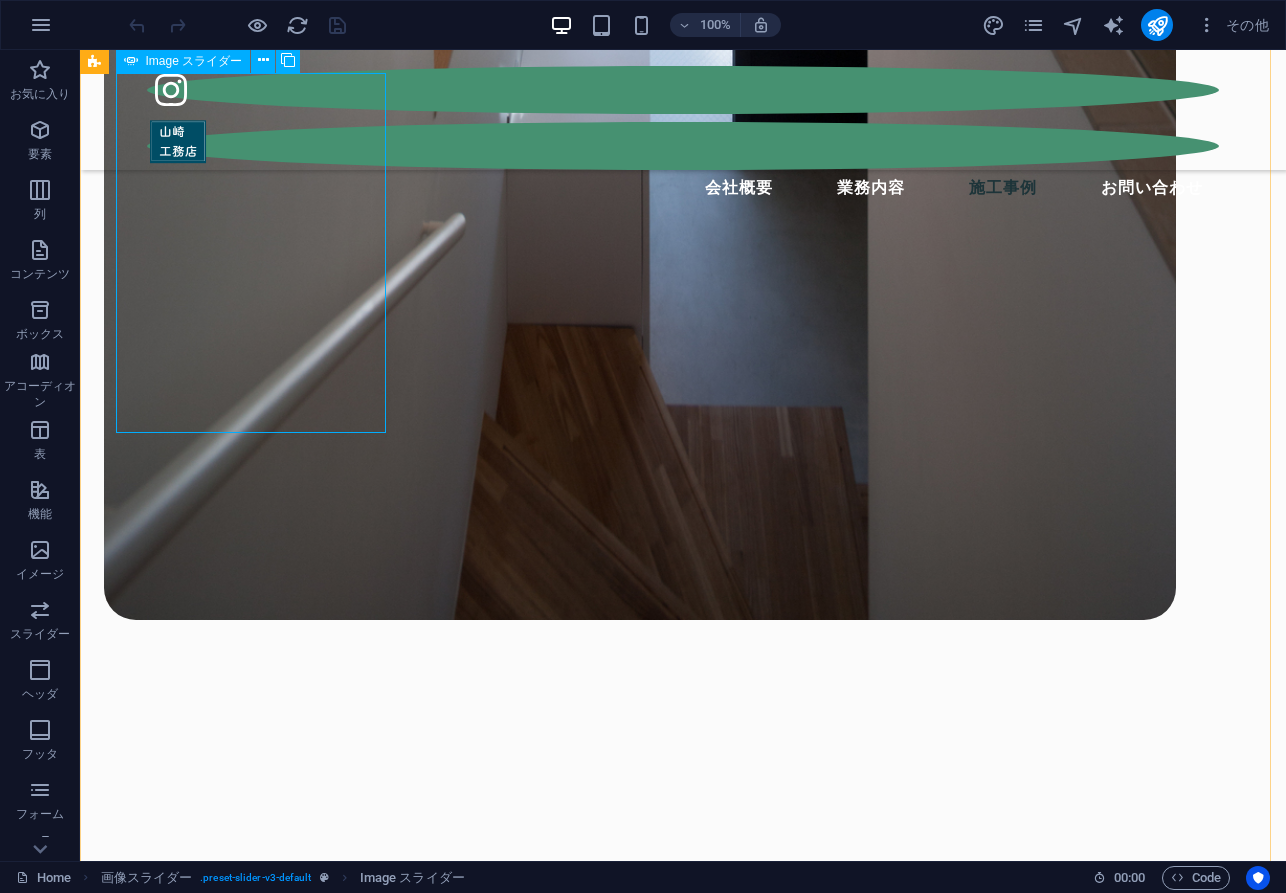 select on "px" 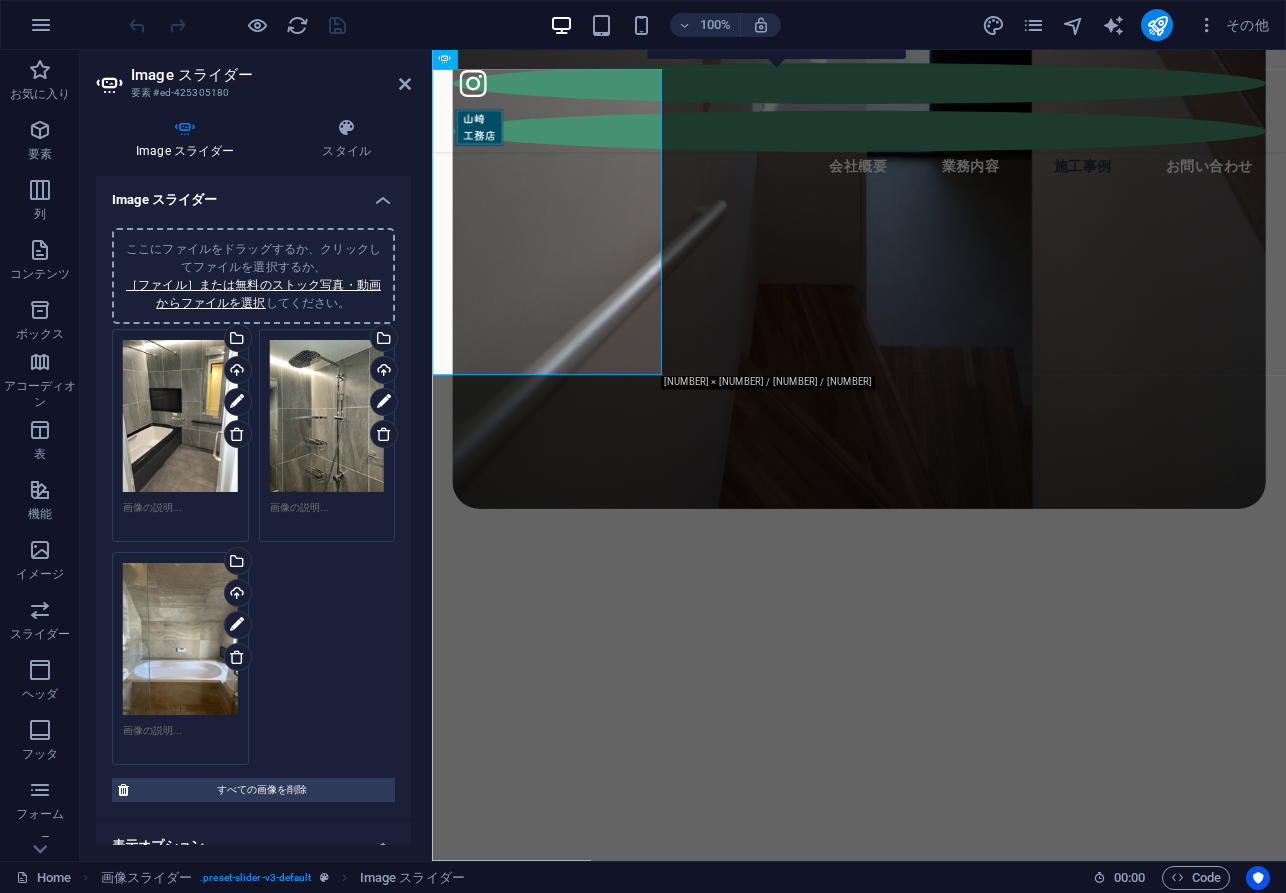 scroll, scrollTop: 2609, scrollLeft: 0, axis: vertical 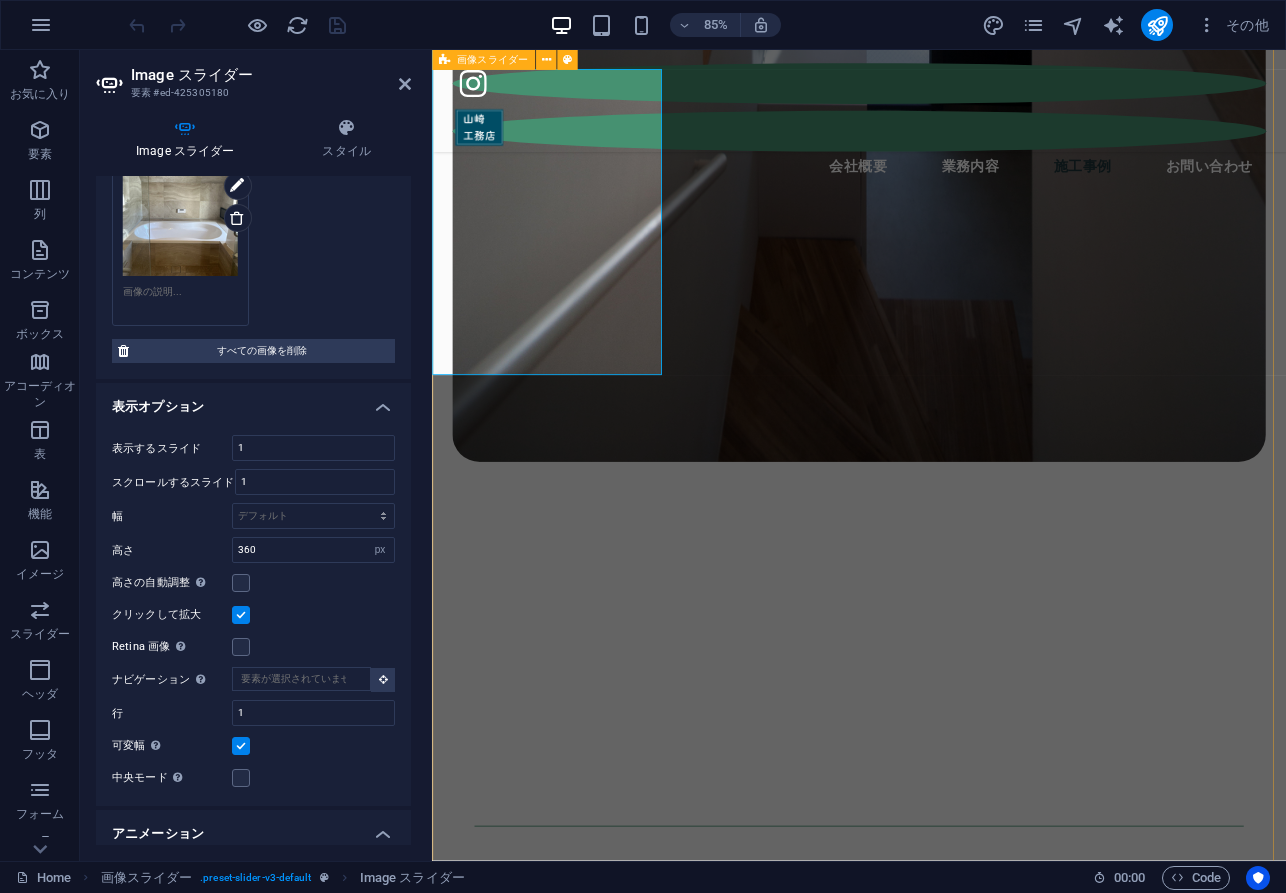 click on "1 2 3 1 2 3 1 2 3 1 2 3 1 2" at bounding box center [934, 4727] 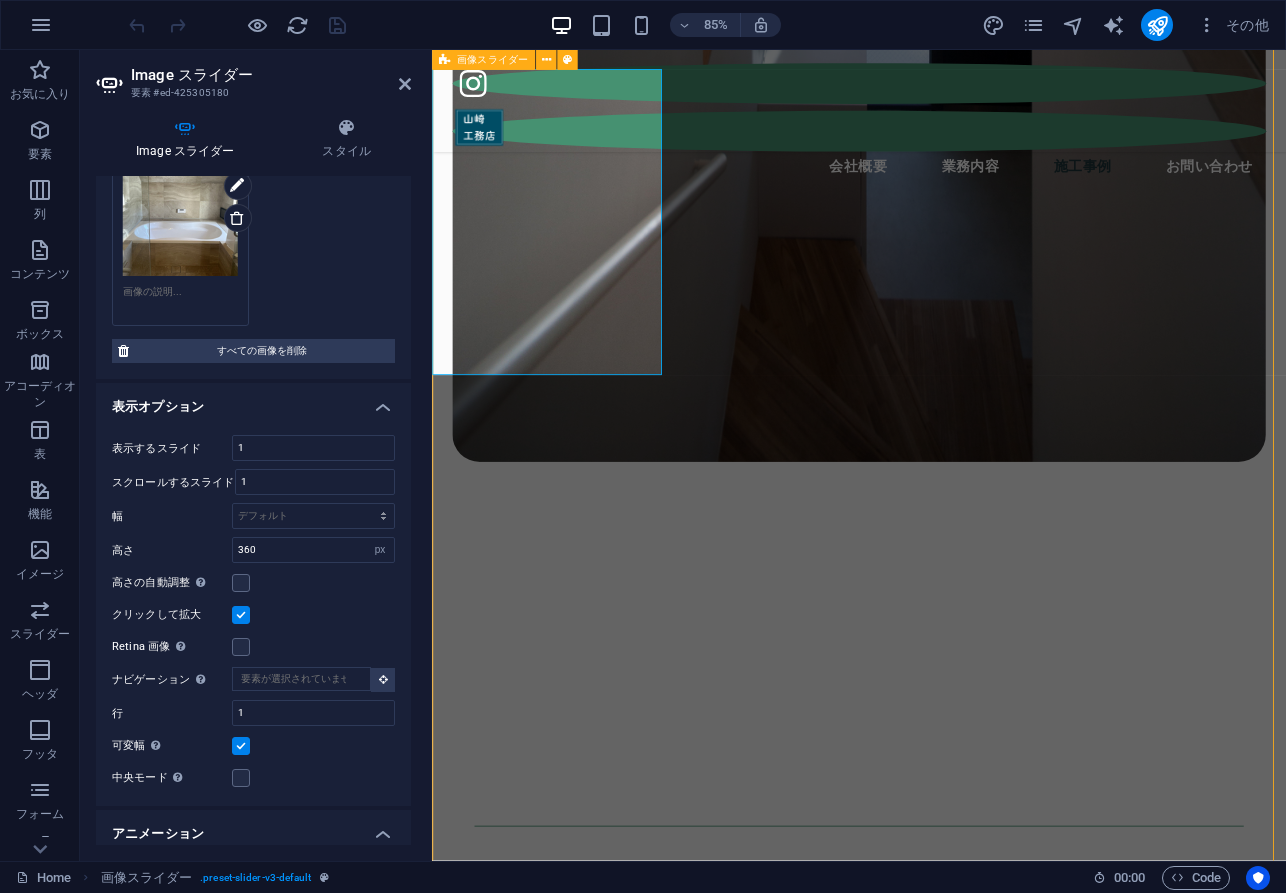 scroll, scrollTop: 2554, scrollLeft: 0, axis: vertical 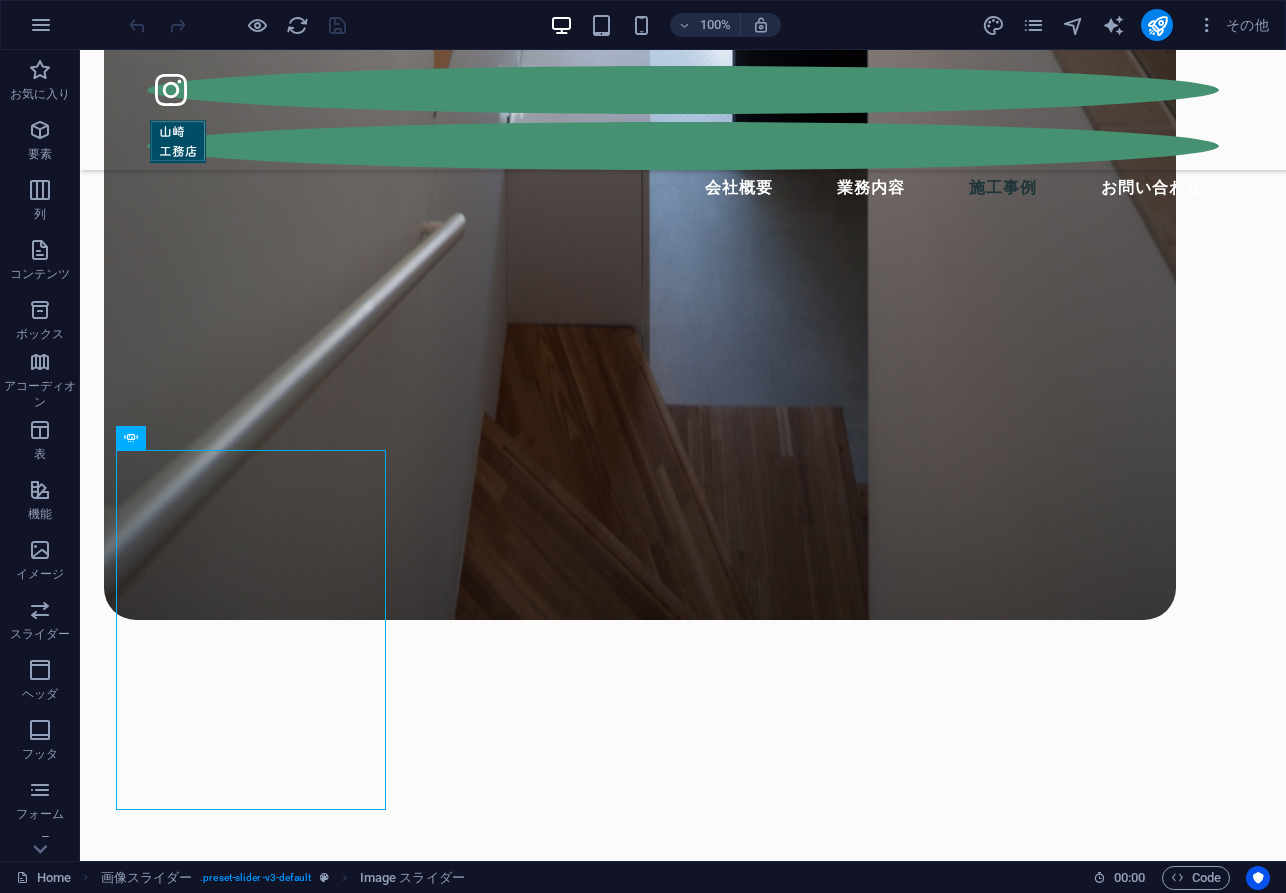 drag, startPoint x: 308, startPoint y: 644, endPoint x: 399, endPoint y: 591, distance: 105.30907 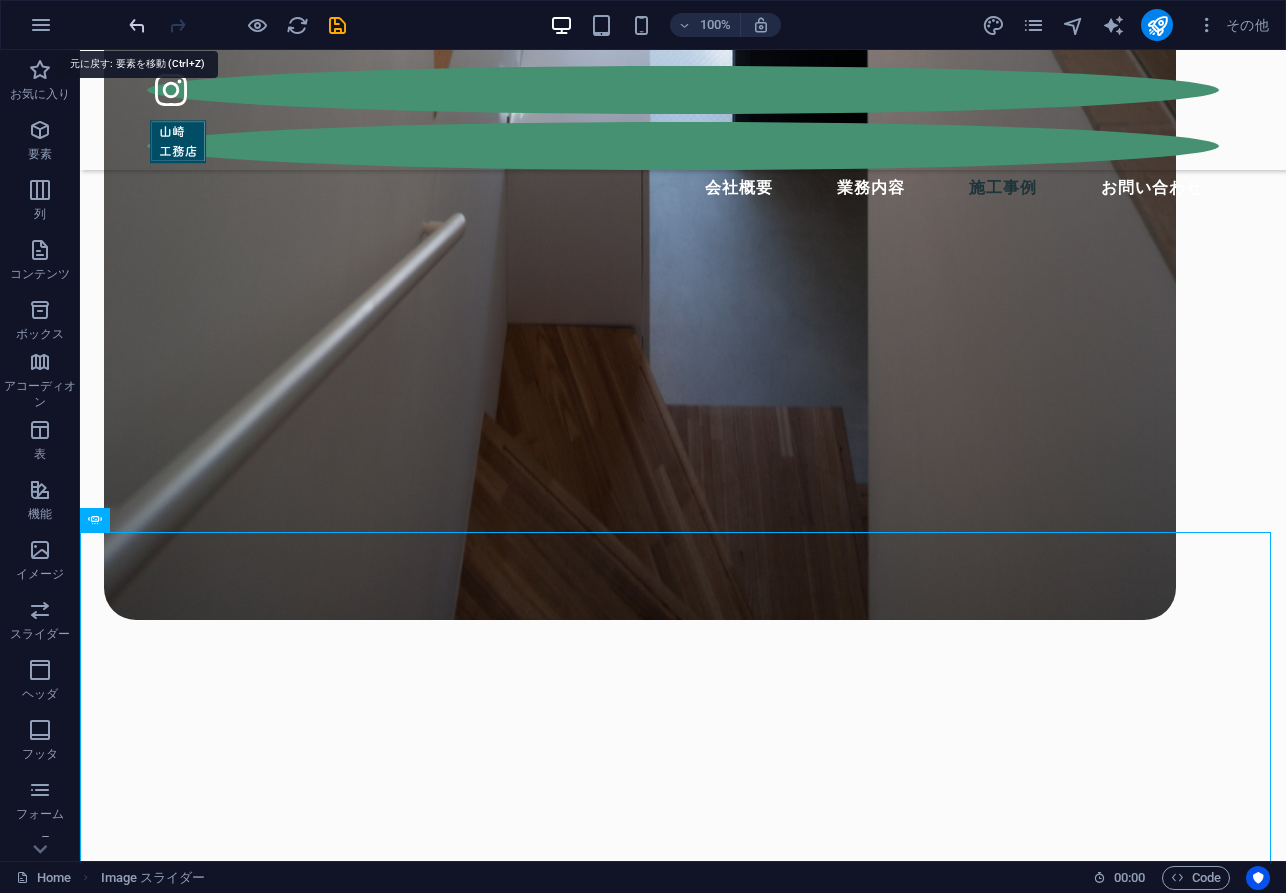 click at bounding box center [137, 25] 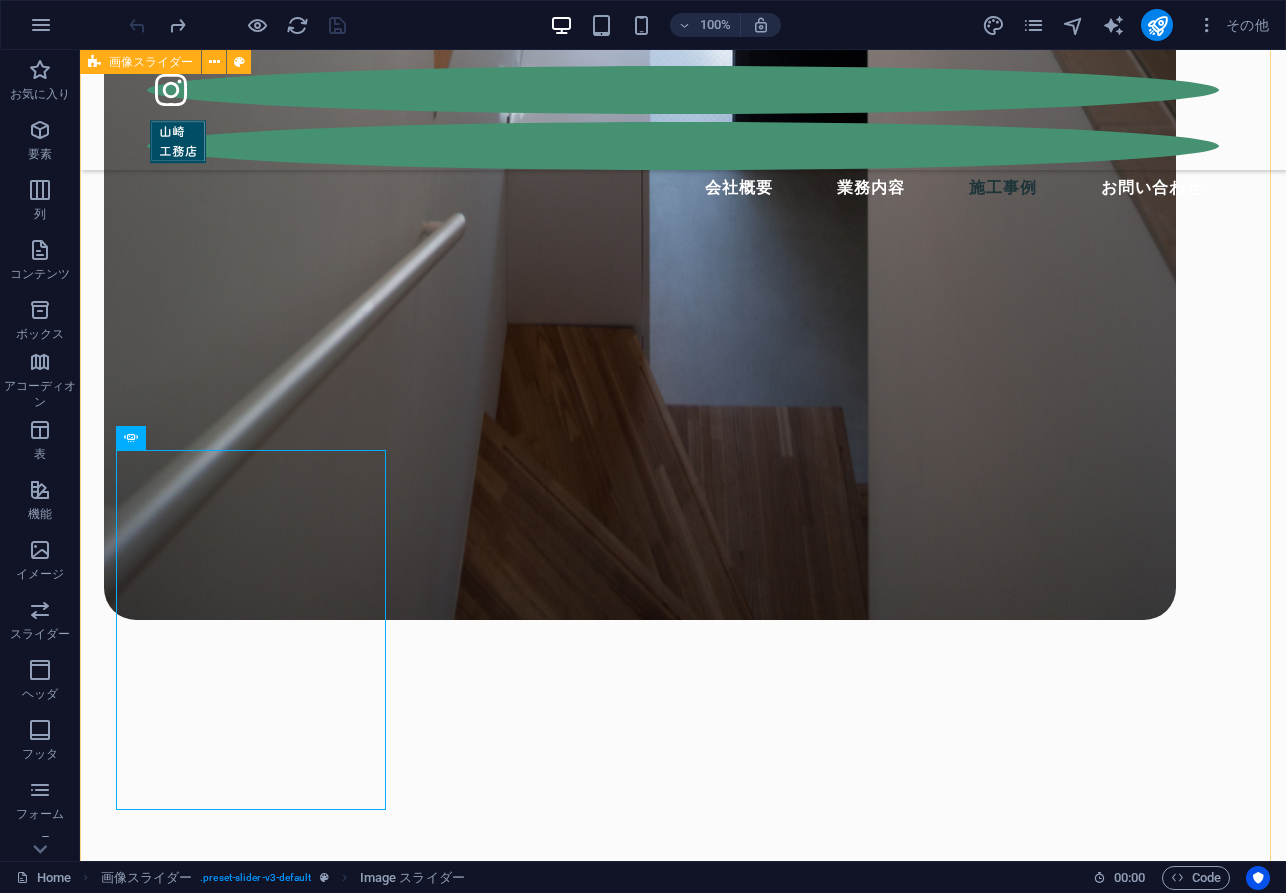 click on "1 2 3 1 2 3 1 2 3 1 2 3 1 2" at bounding box center [683, 4812] 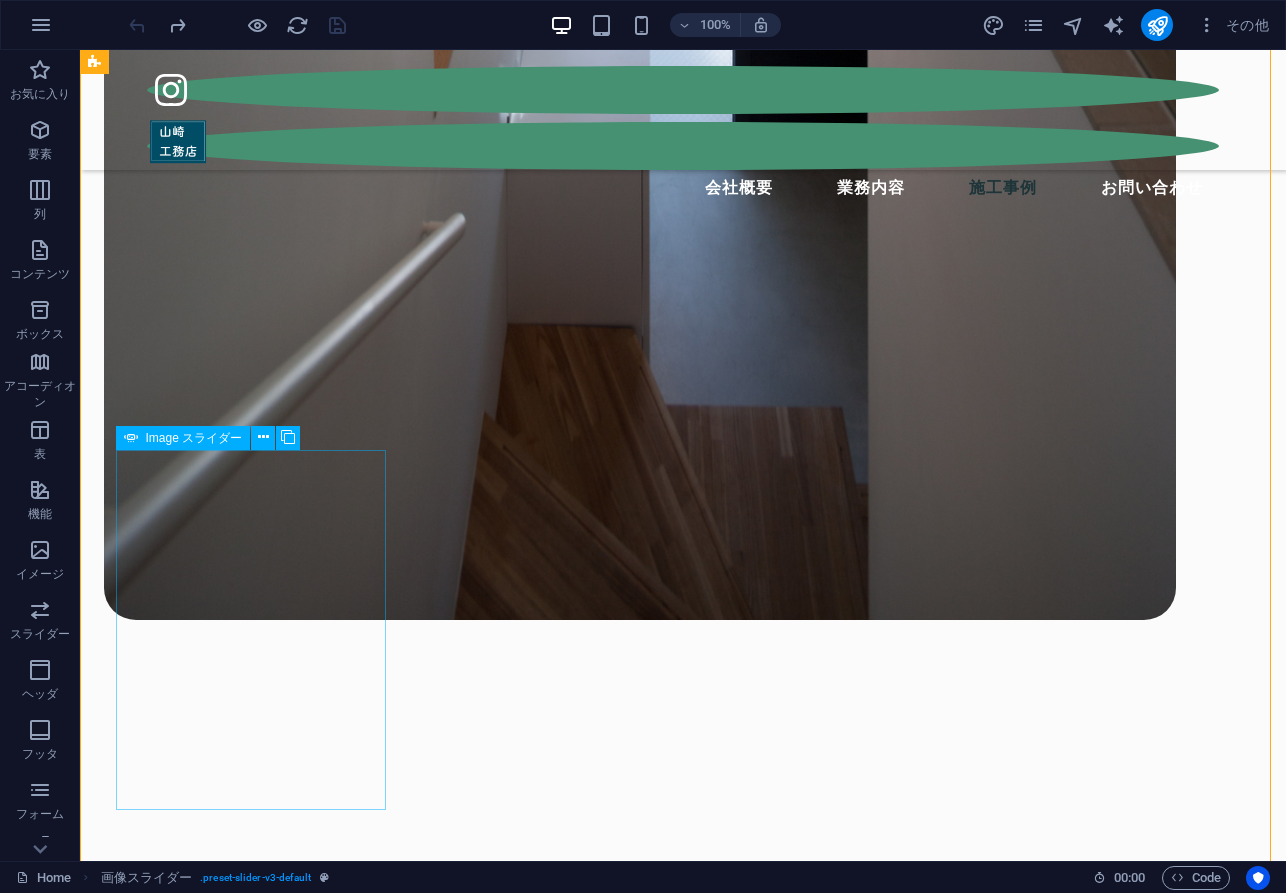 click at bounding box center [4813, 8208] 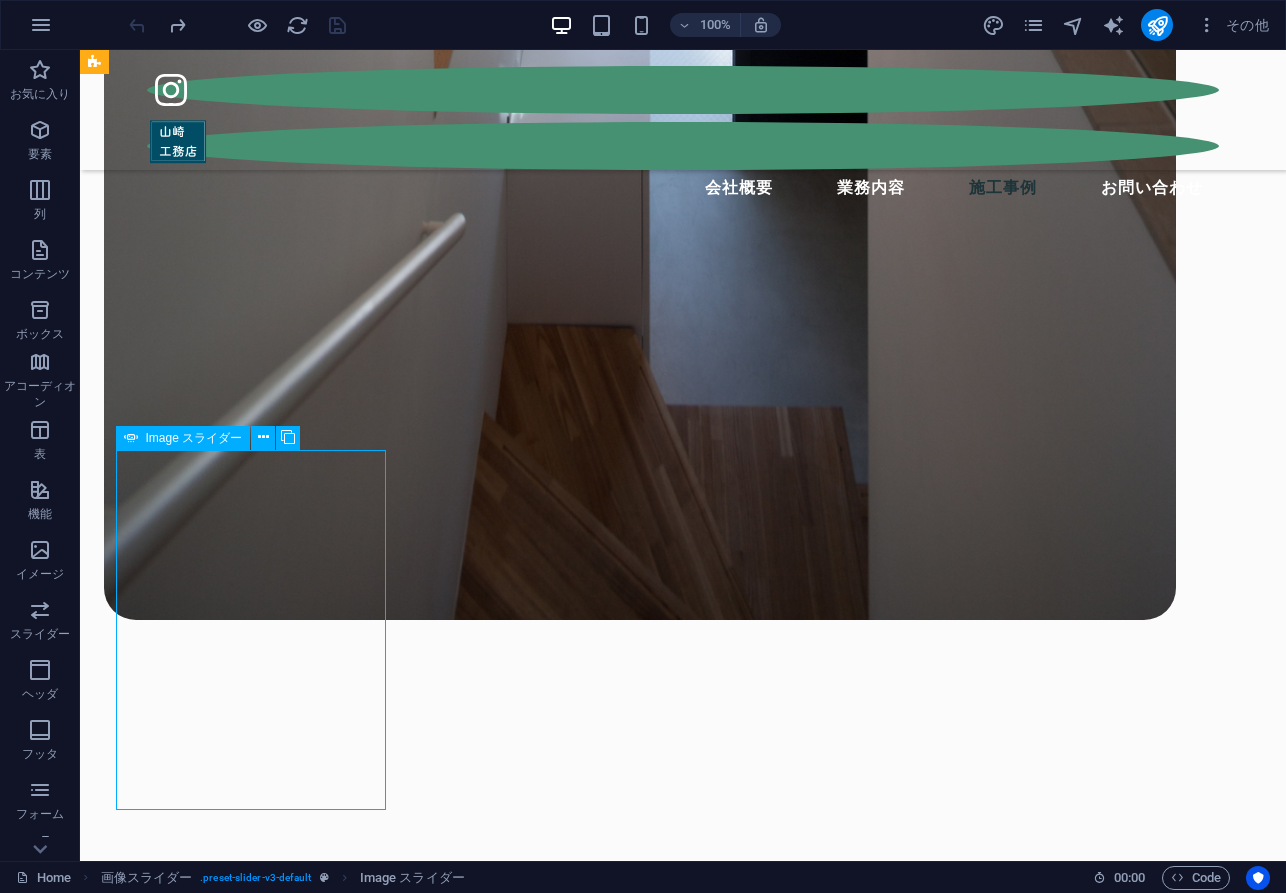 click at bounding box center [4813, 8208] 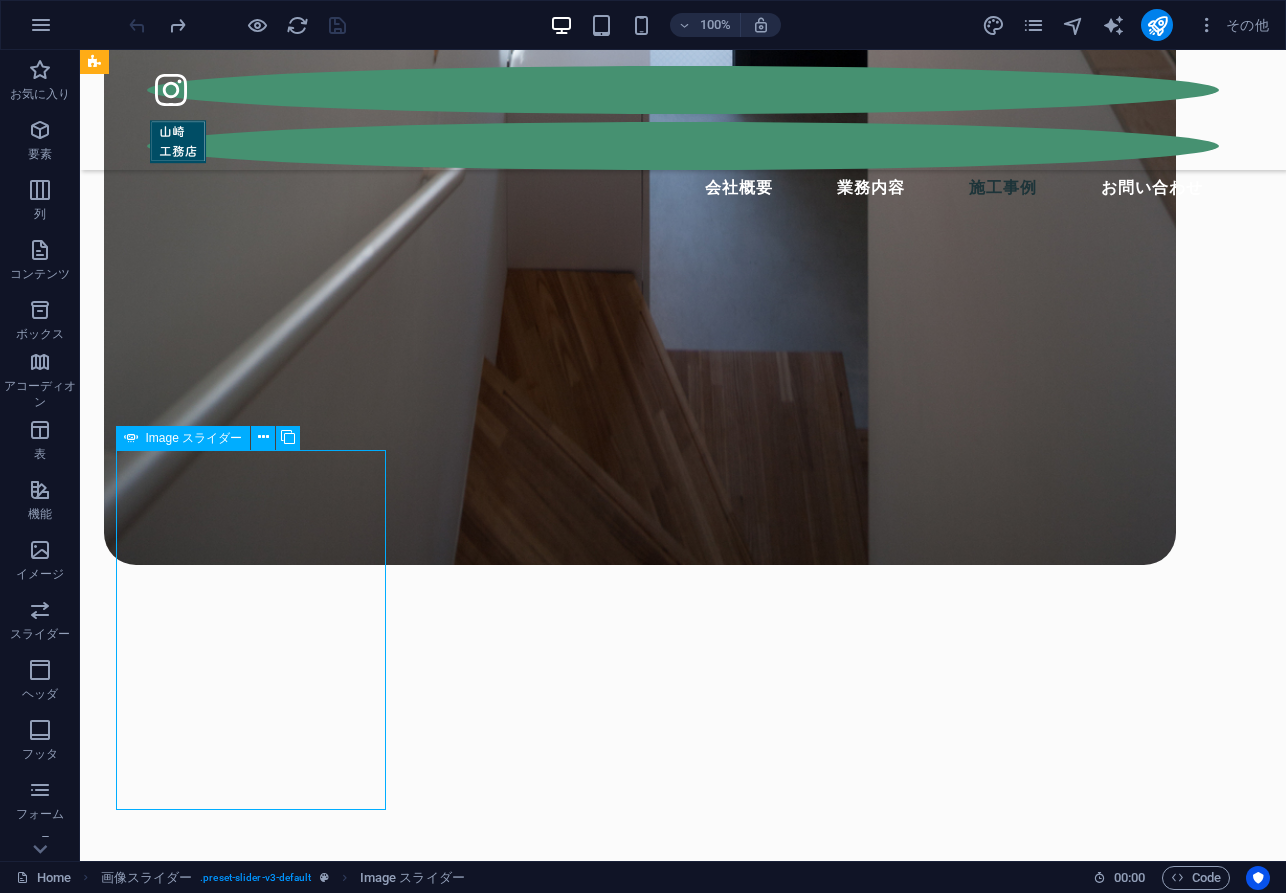 select on "ms" 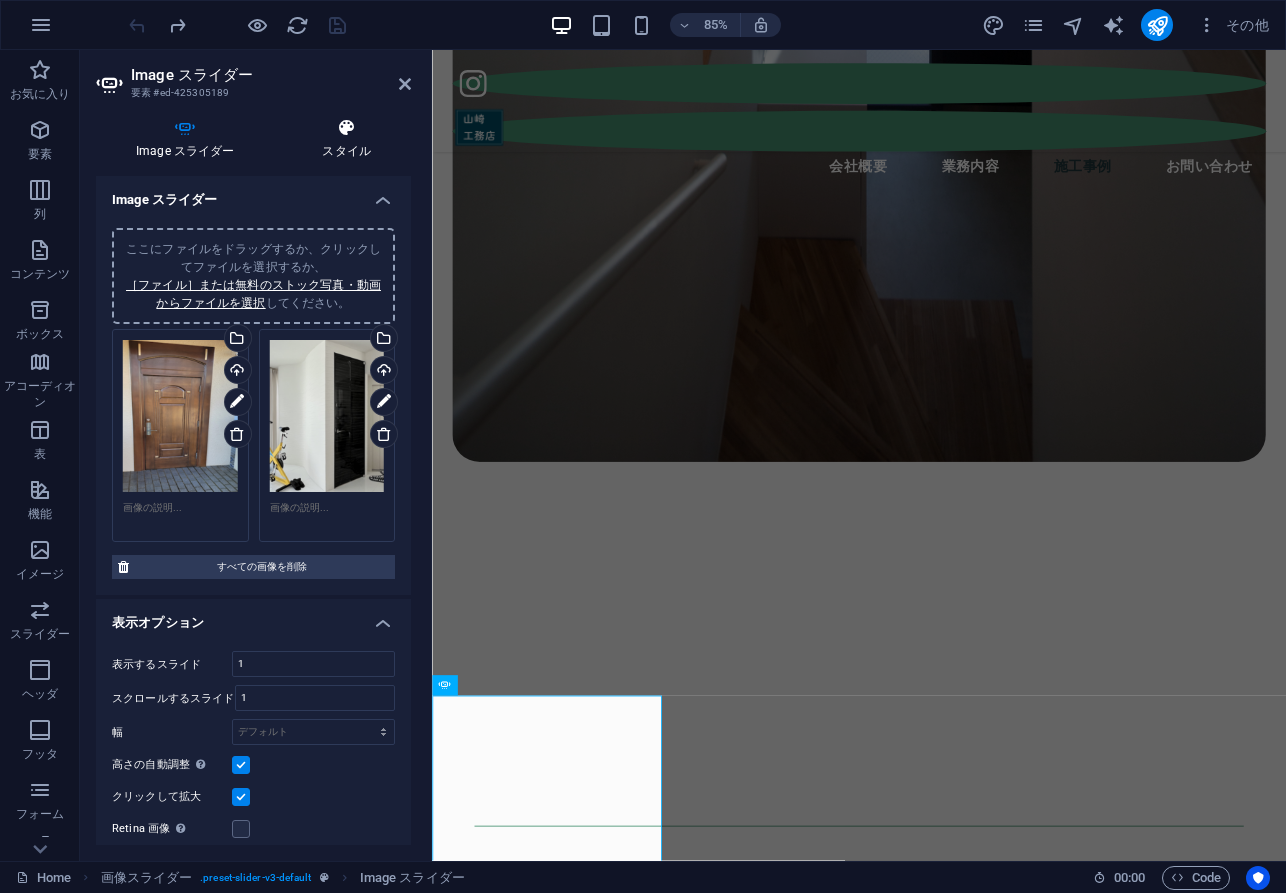 click on "スタイル" at bounding box center (347, 139) 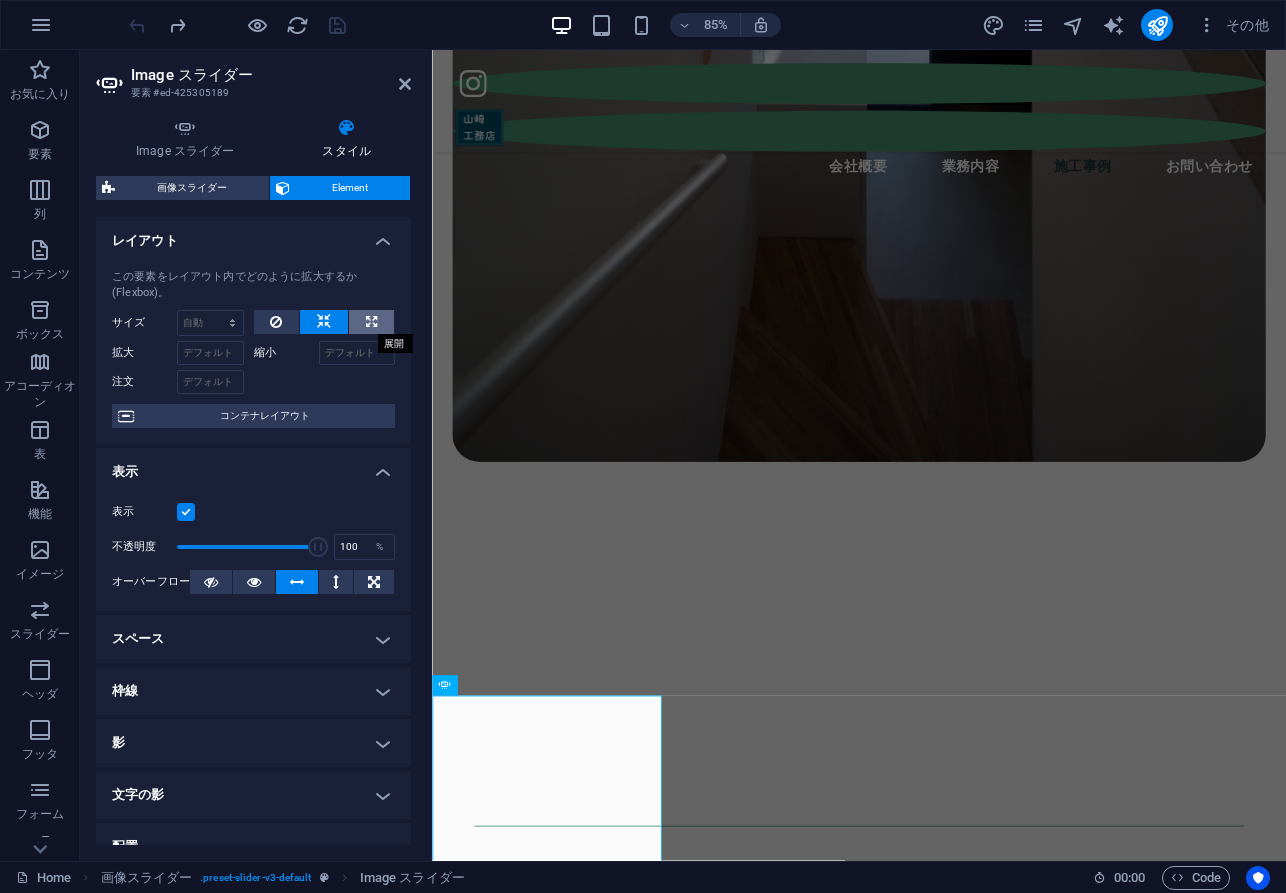 click at bounding box center (371, 322) 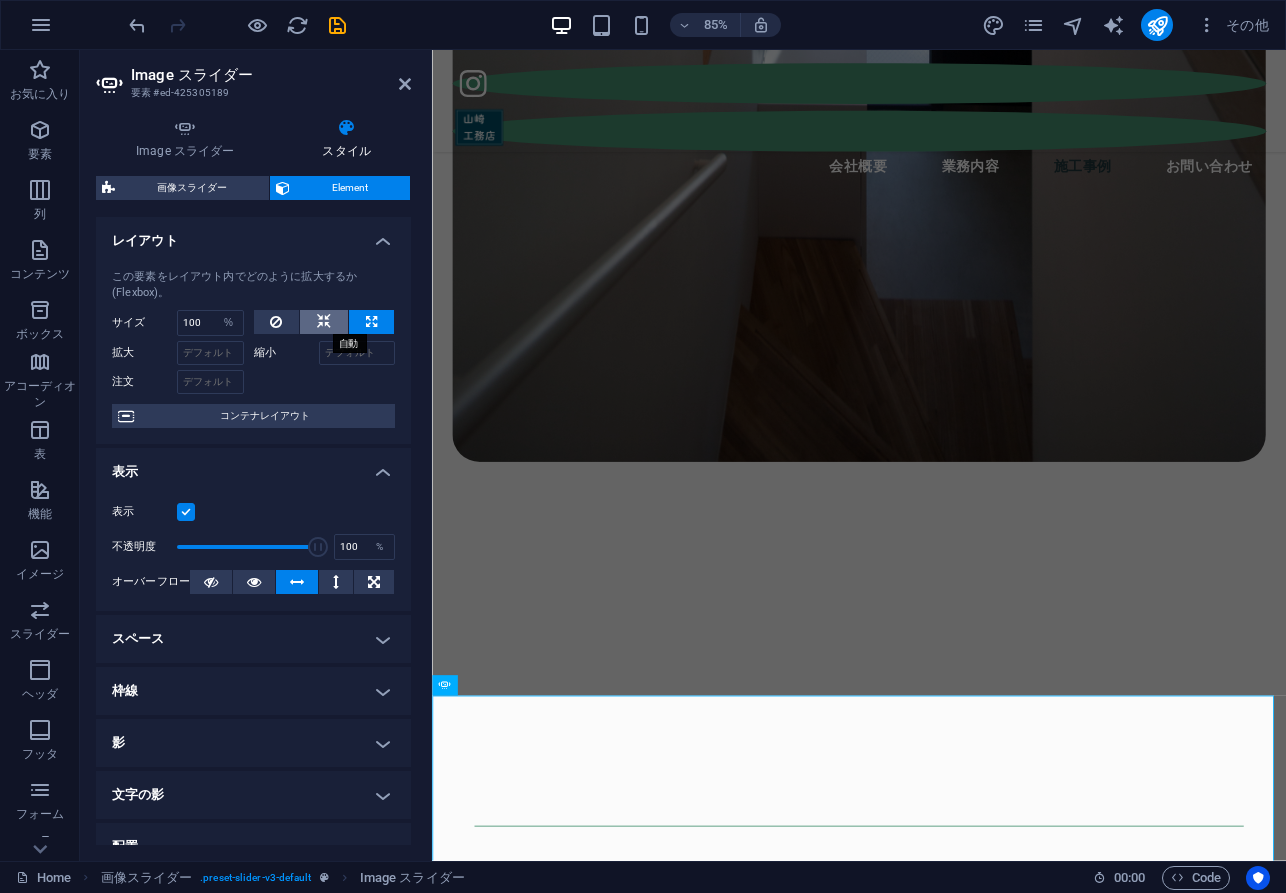 click at bounding box center (324, 322) 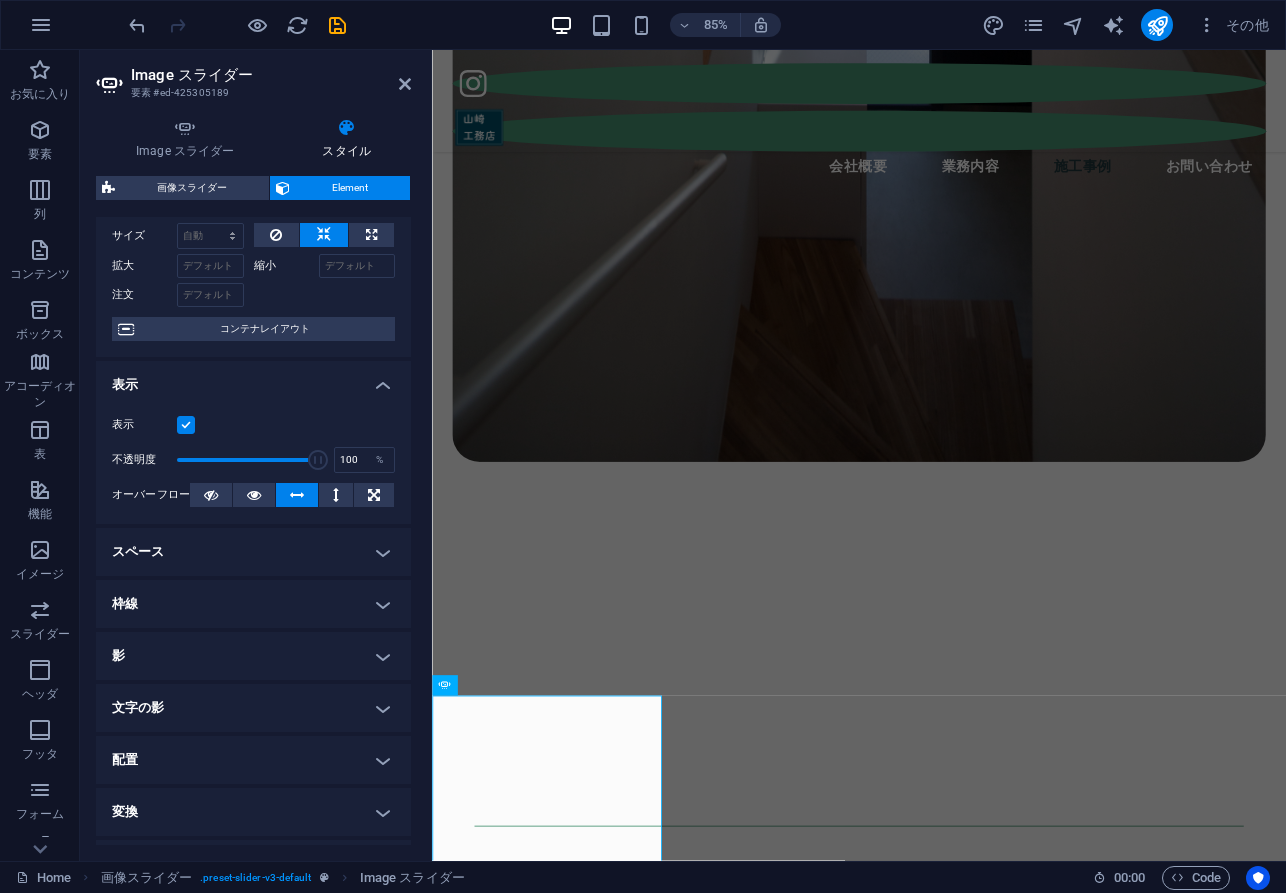 scroll, scrollTop: 0, scrollLeft: 0, axis: both 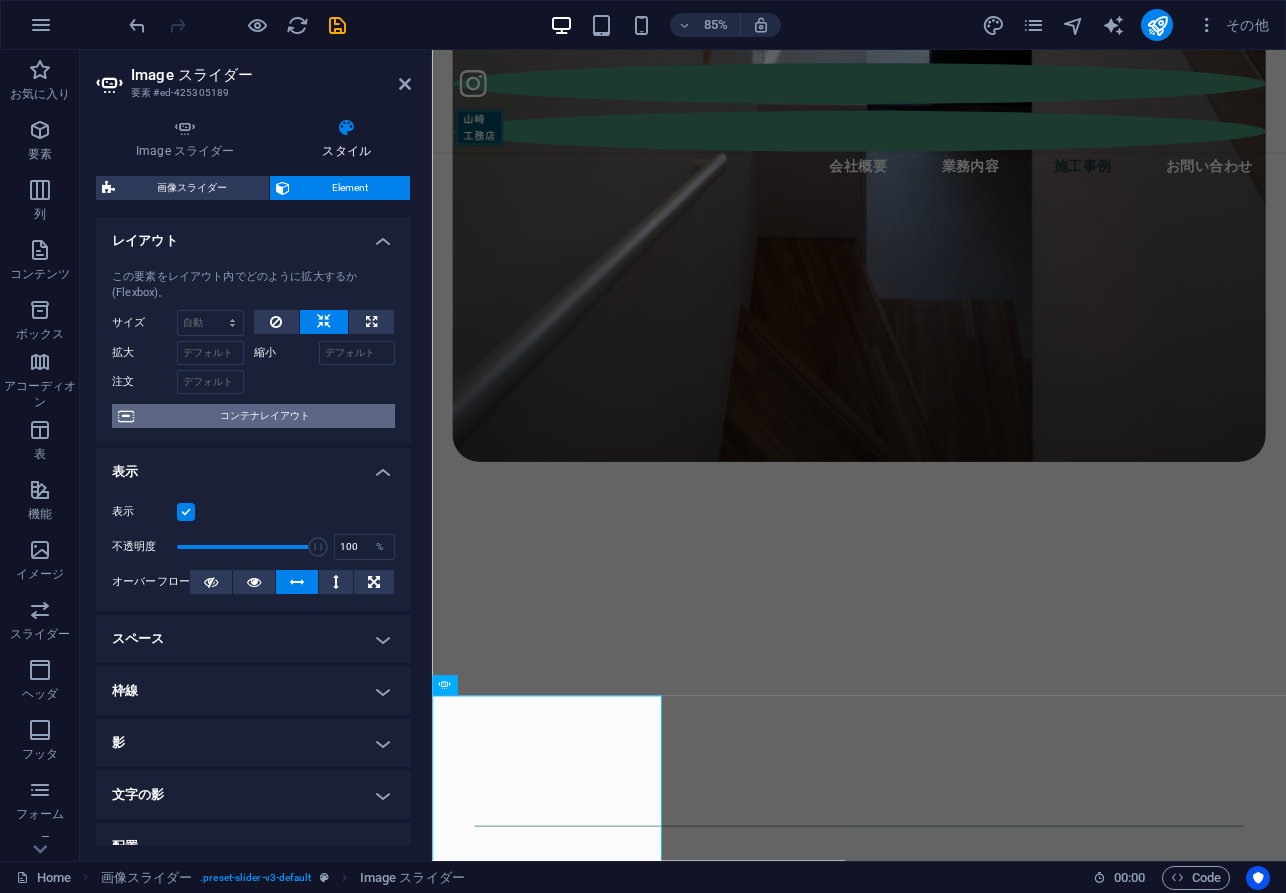 click on "コンテナレイアウト" at bounding box center [264, 416] 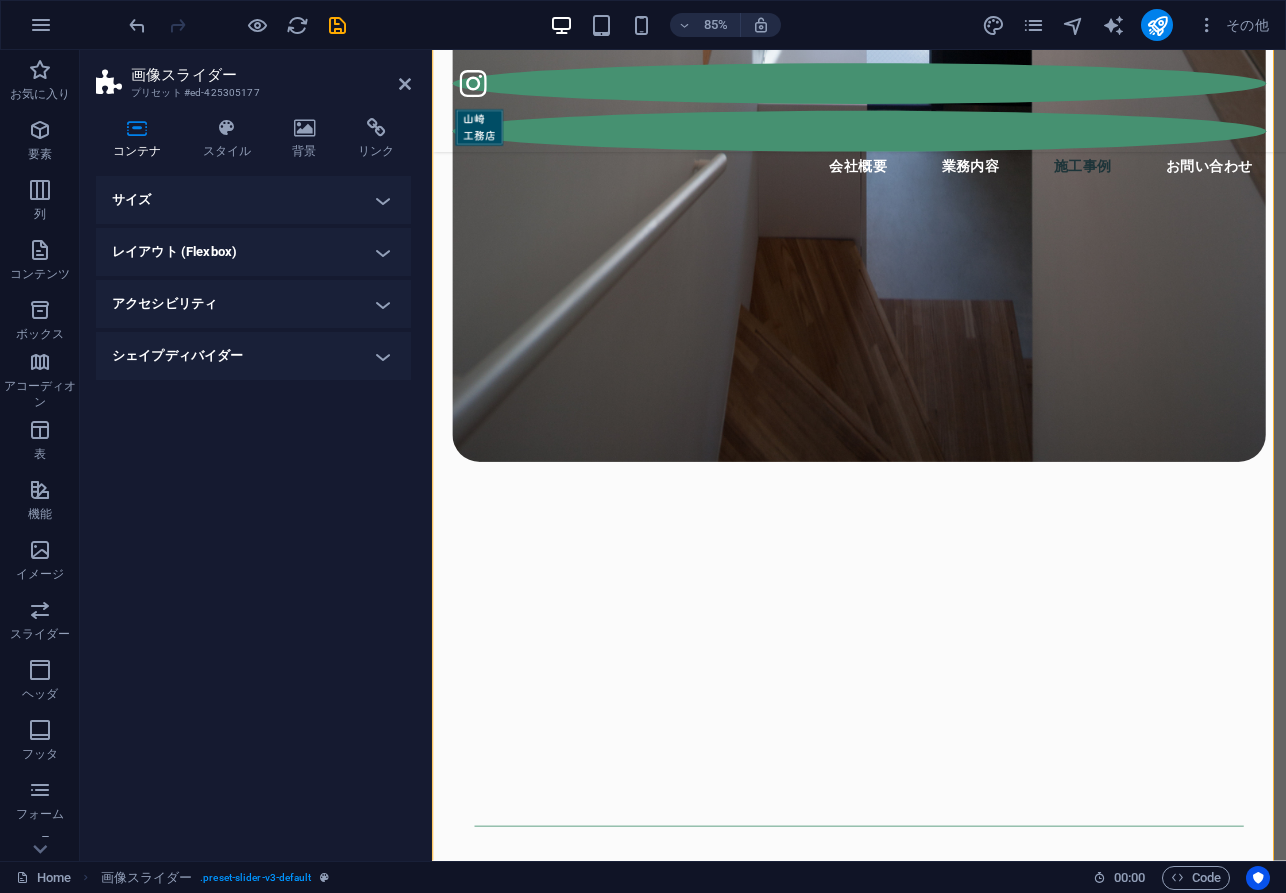 click on "レイアウト (Flexbox)" at bounding box center (253, 252) 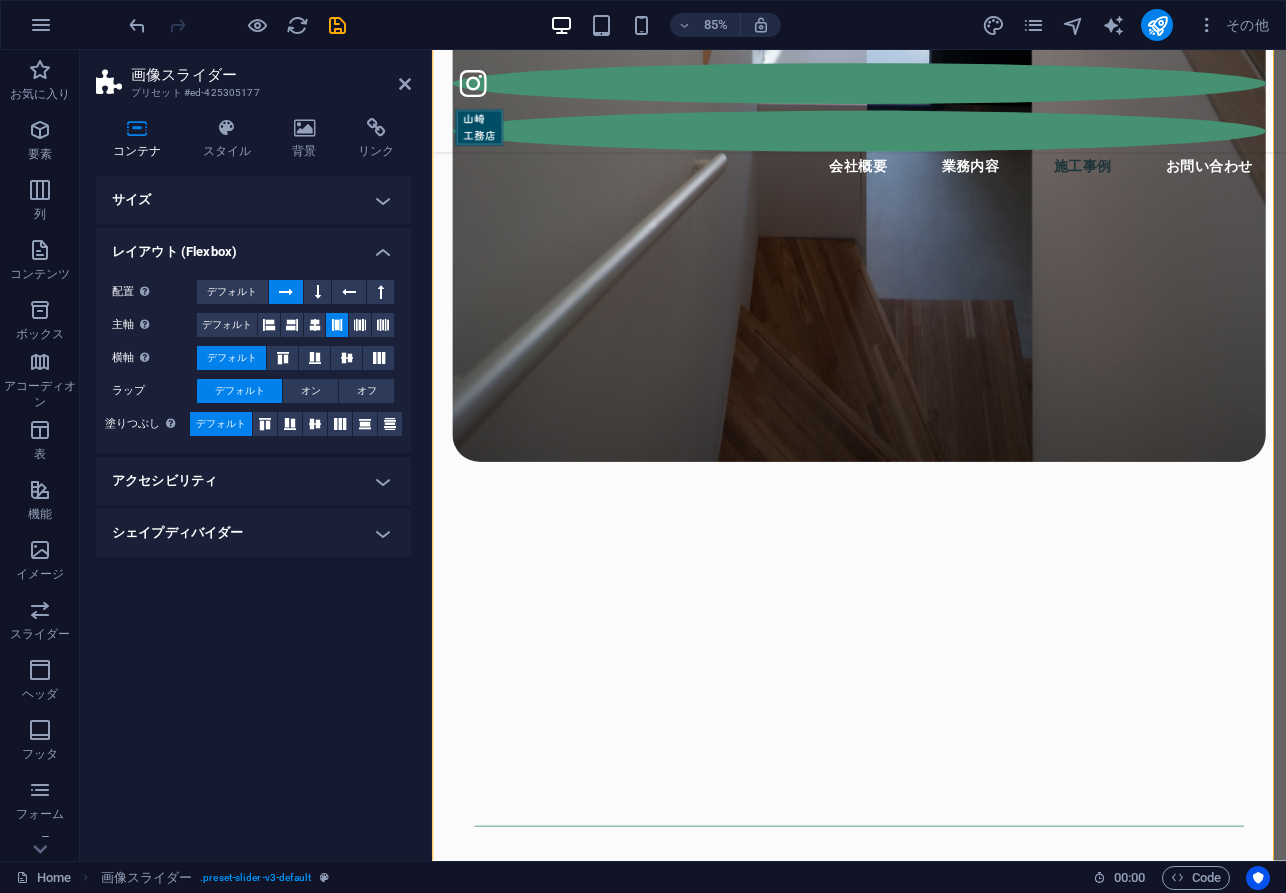 click on "レイアウト (Flexbox)" at bounding box center [253, 246] 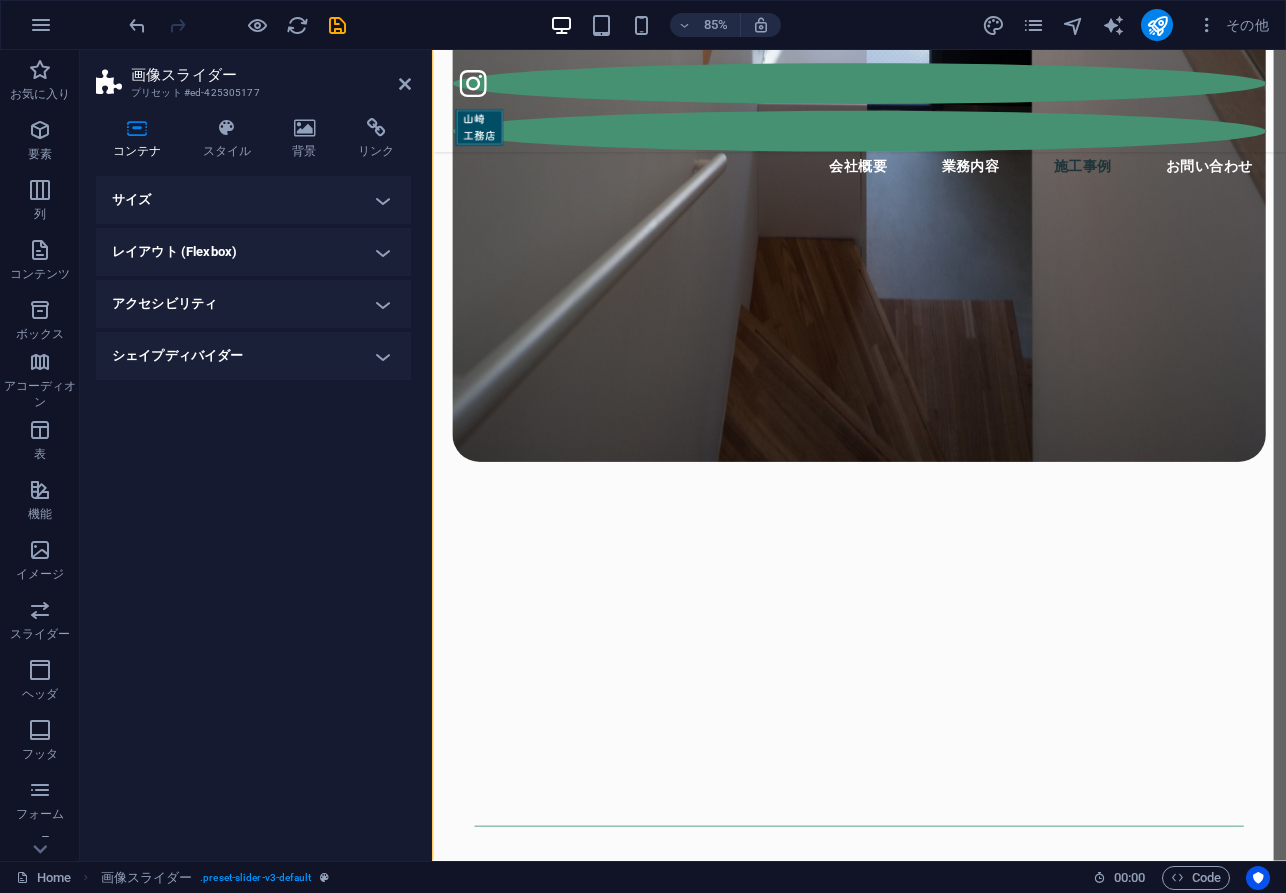 click on "サイズ" at bounding box center [253, 200] 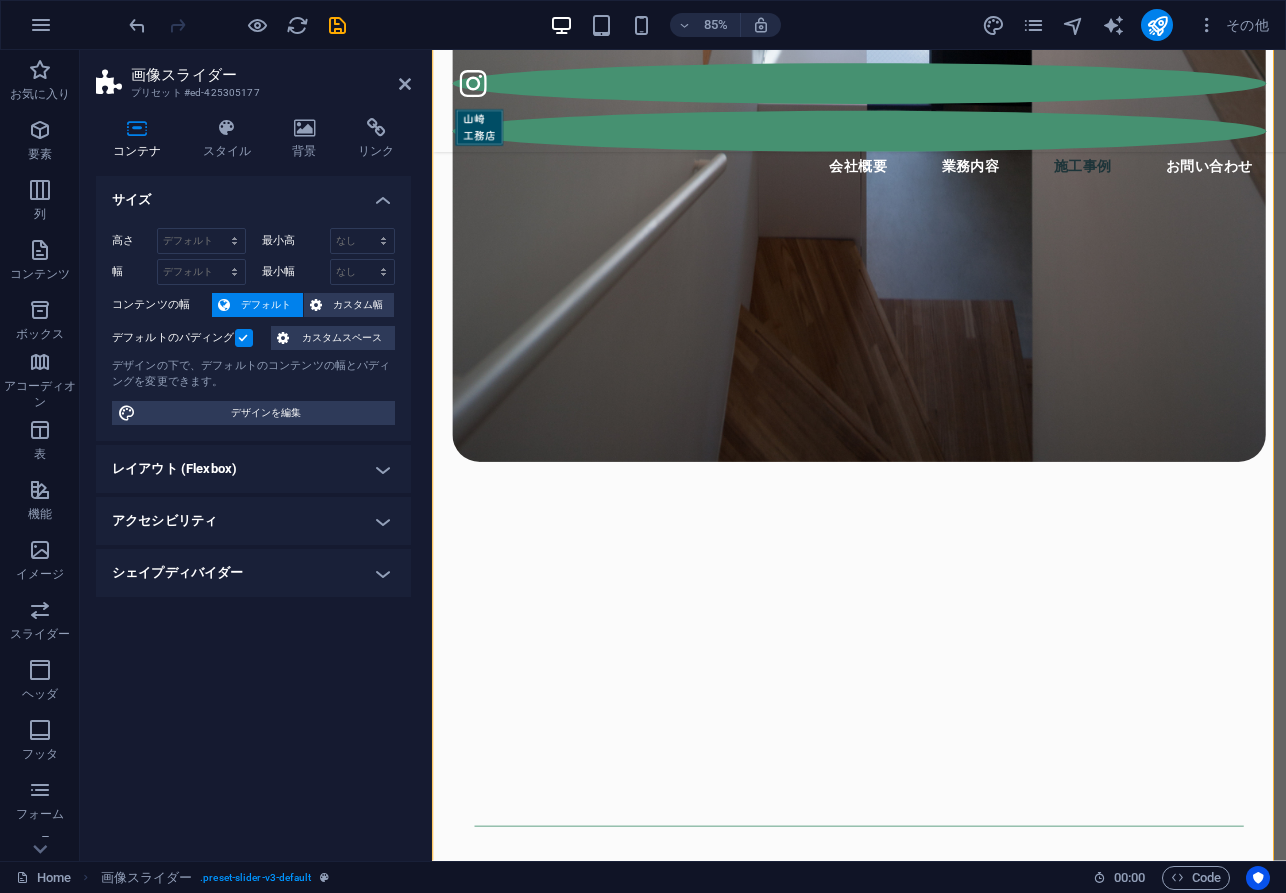 click on "サイズ" at bounding box center (253, 194) 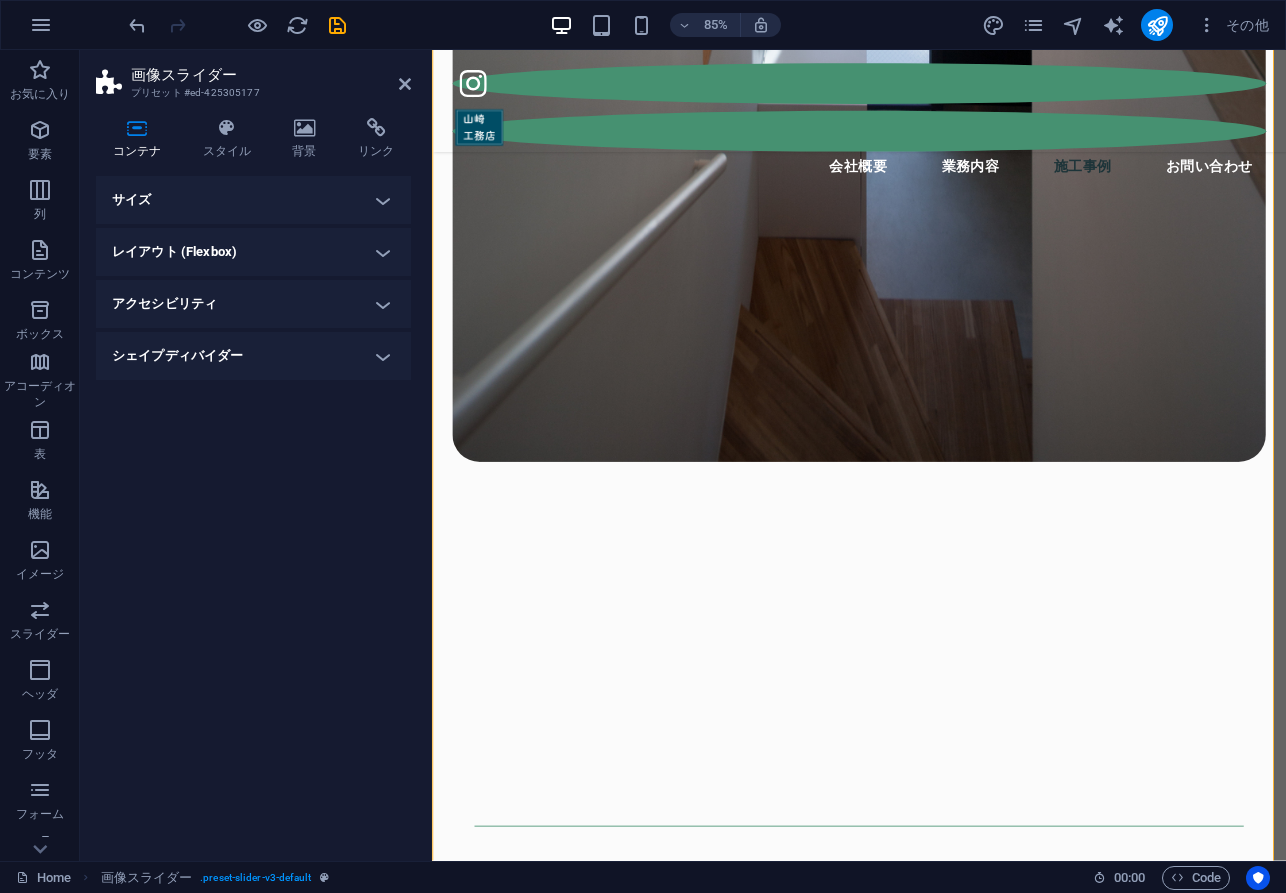 click on "シェイプディバイダー" at bounding box center (253, 356) 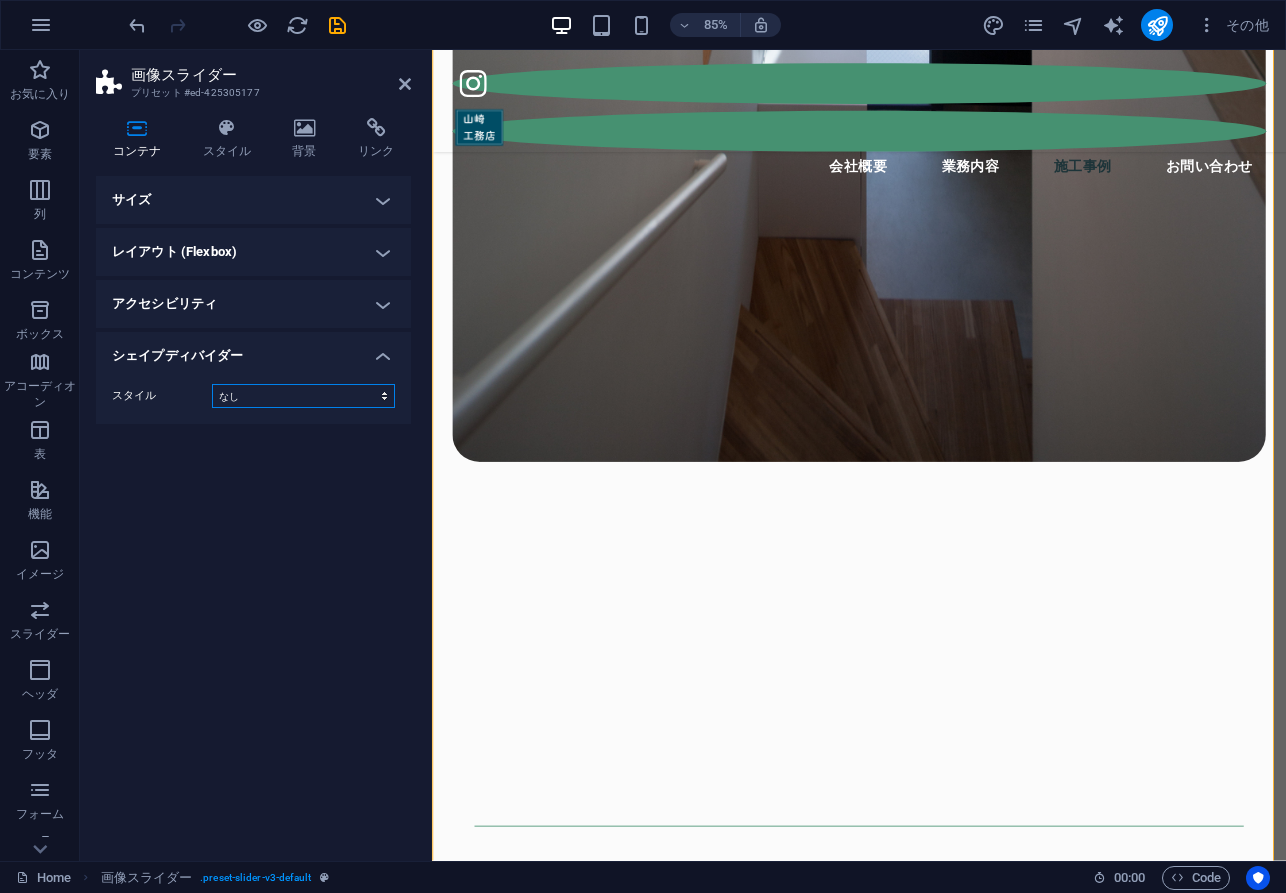 click on "なし 三角形 四角形 斜め方向 多角形 1 多角形 2 ジグザグ 複数のジグザグ ウェーブ 複数のウェーブ 半円 円 サークルシャドウ ブロック 六角形 クラウド 複数のクラウド 扇子 ピラミッド 本 ペイントドリップ 火 シュレッダーされた紙 矢印" at bounding box center (303, 396) 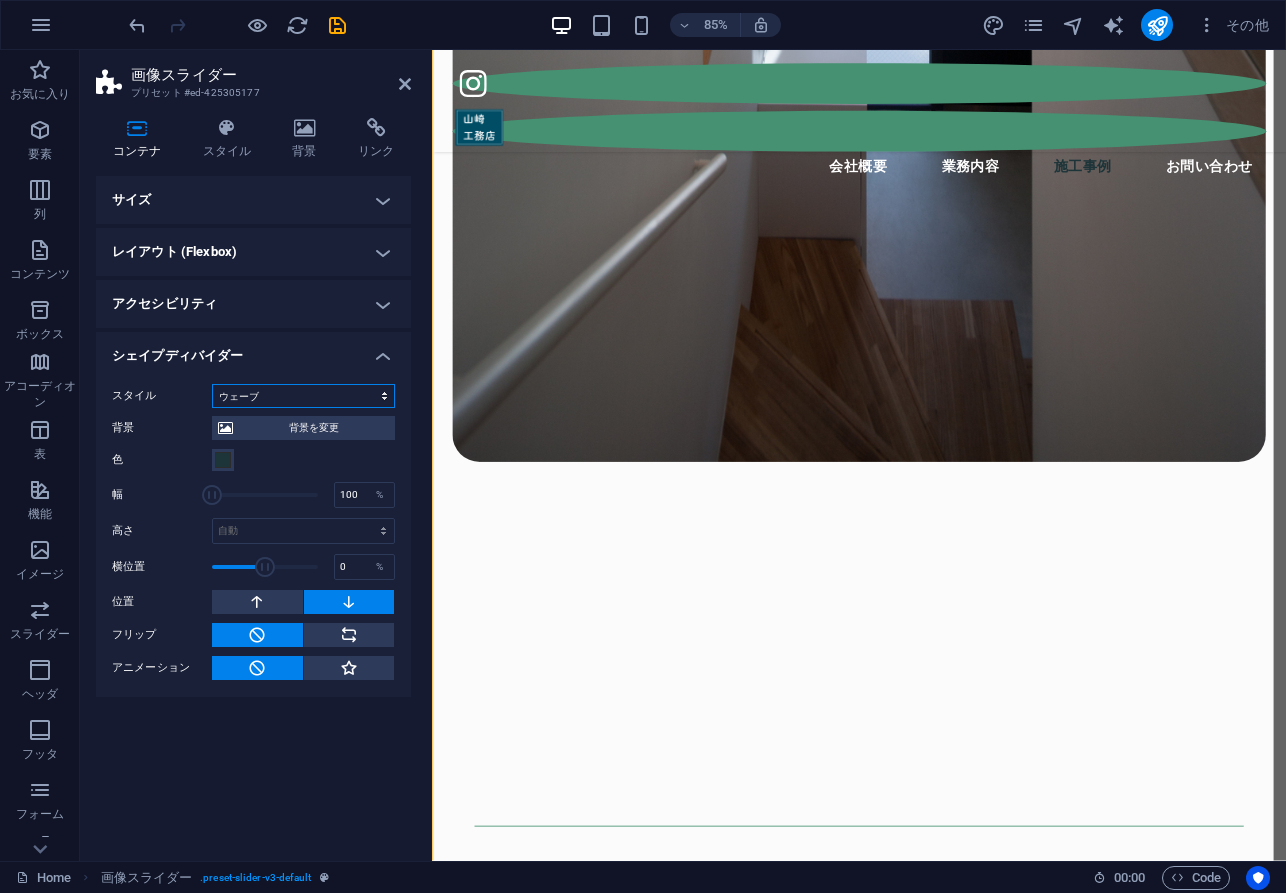 click on "なし 三角形 四角形 斜め方向 多角形 1 多角形 2 ジグザグ 複数のジグザグ ウェーブ 複数のウェーブ 半円 円 サークルシャドウ ブロック 六角形 クラウド 複数のクラウド 扇子 ピラミッド 本 ペイントドリップ 火 シュレッダーされた紙 矢印" at bounding box center [303, 396] 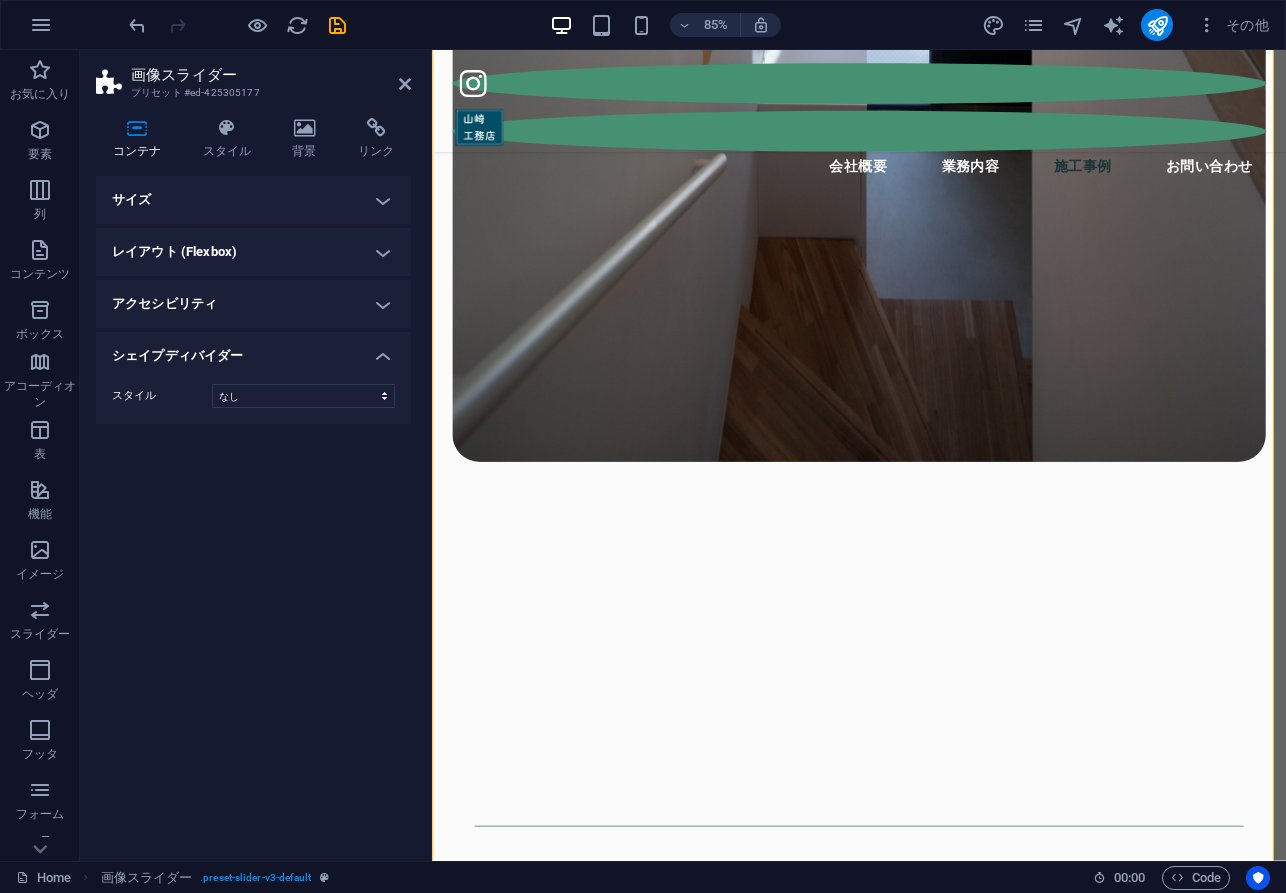 click on "シェイプディバイダー" at bounding box center [253, 350] 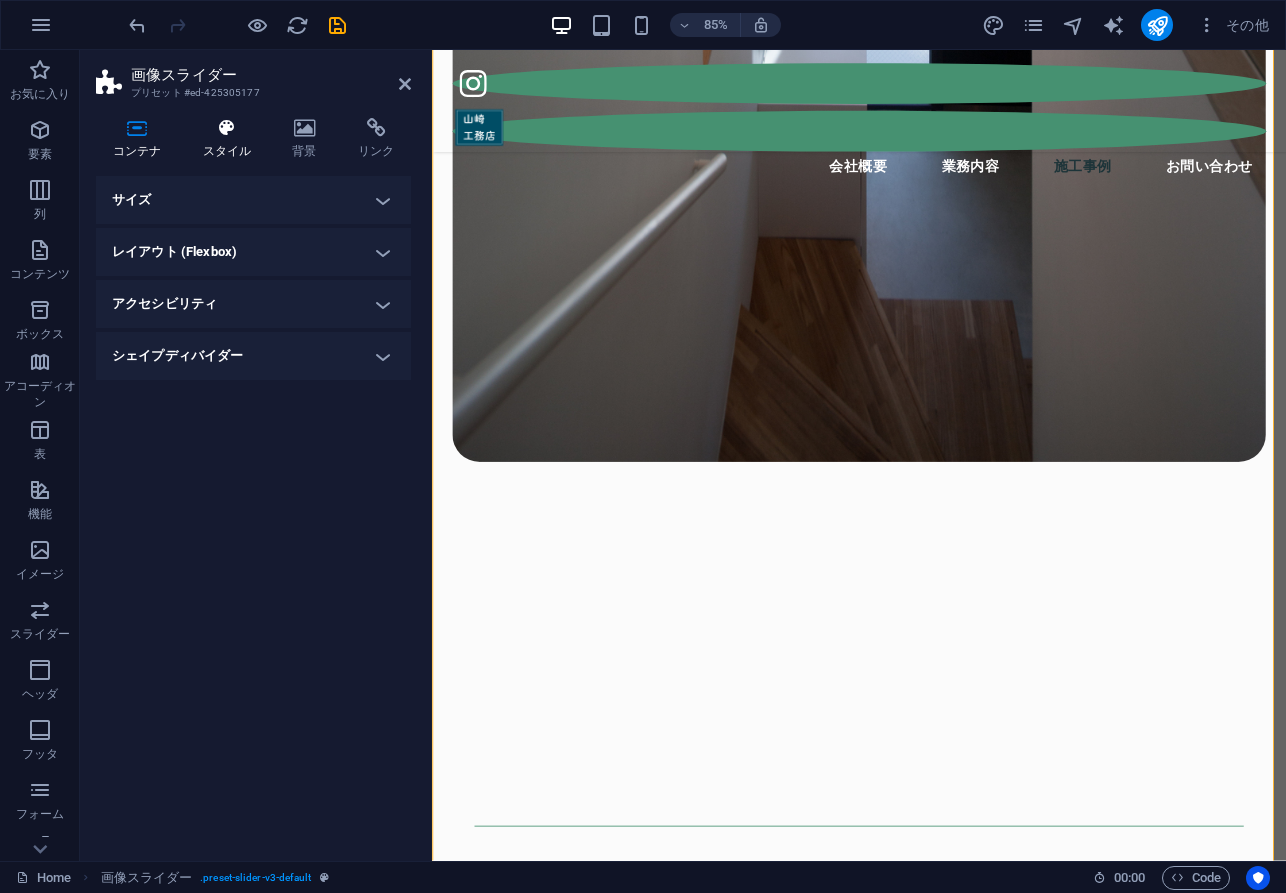 click on "スタイル" at bounding box center (231, 139) 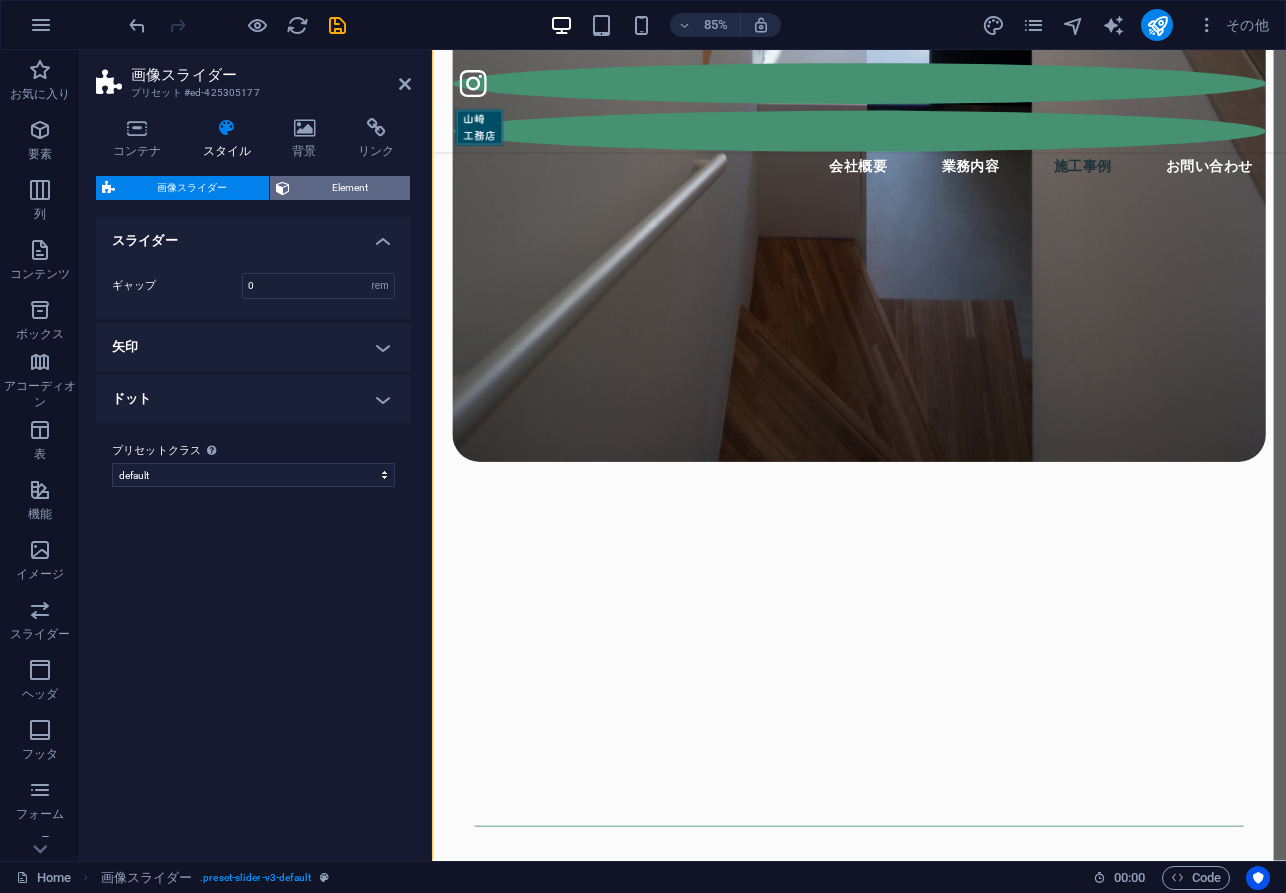 click on "Element" at bounding box center (350, 188) 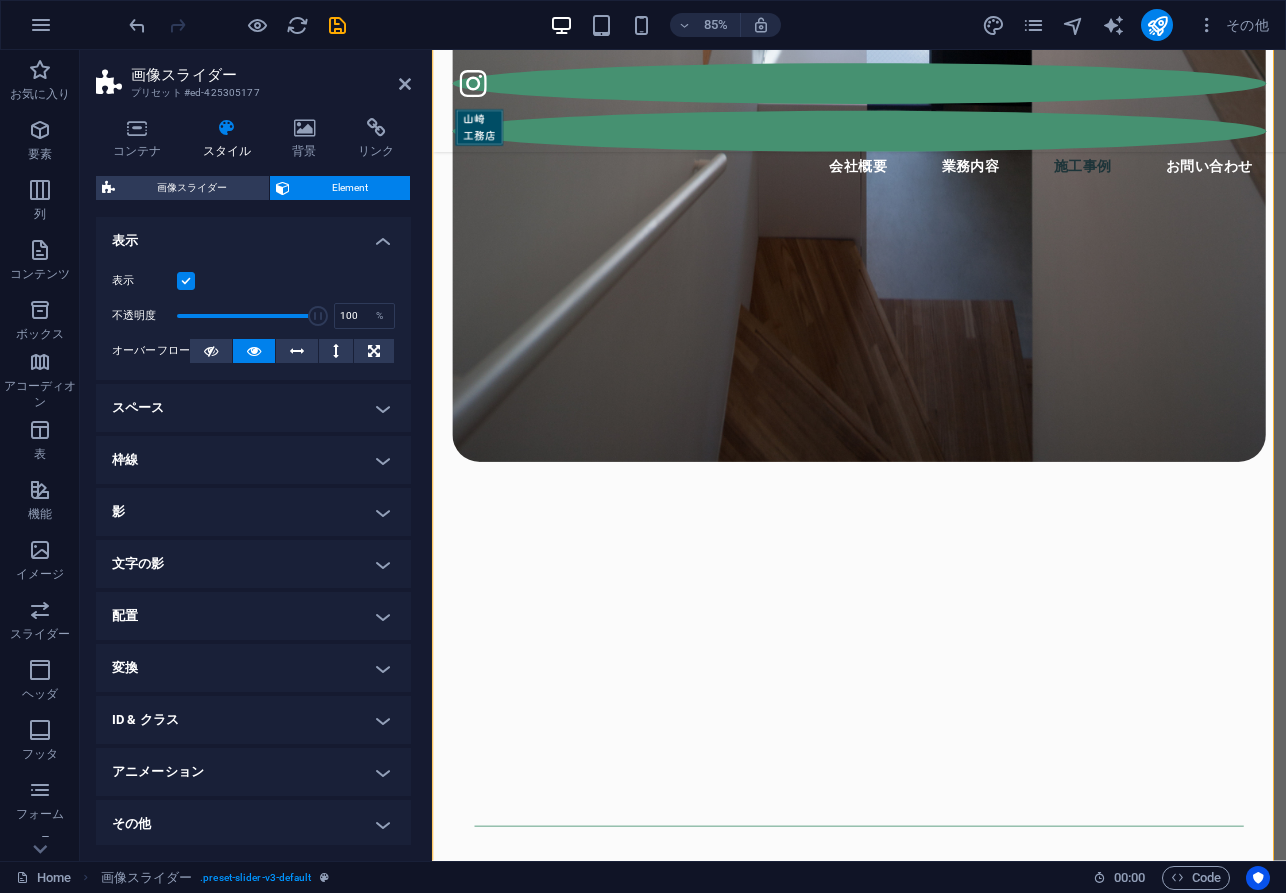 click on "枠線" at bounding box center (253, 460) 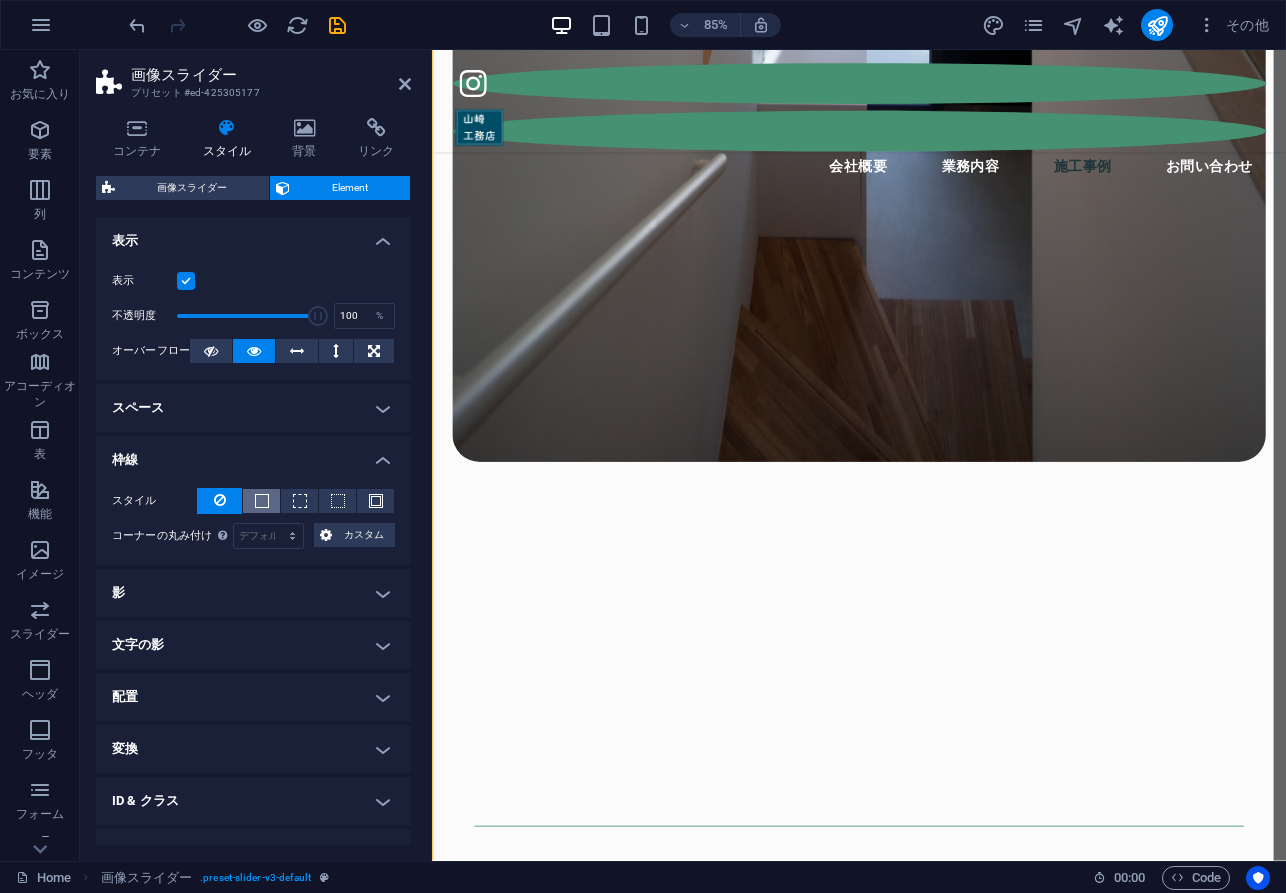click at bounding box center [262, 501] 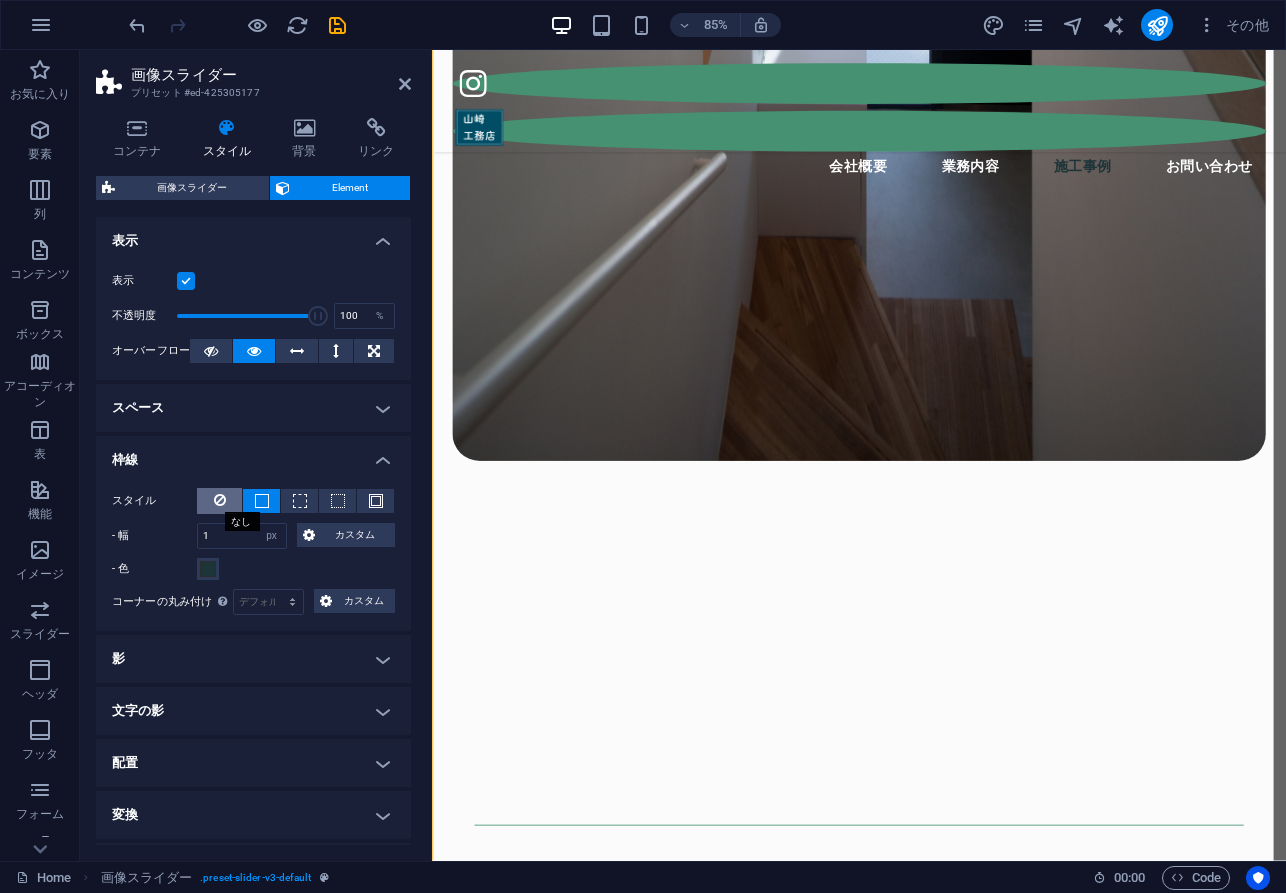 click at bounding box center (220, 500) 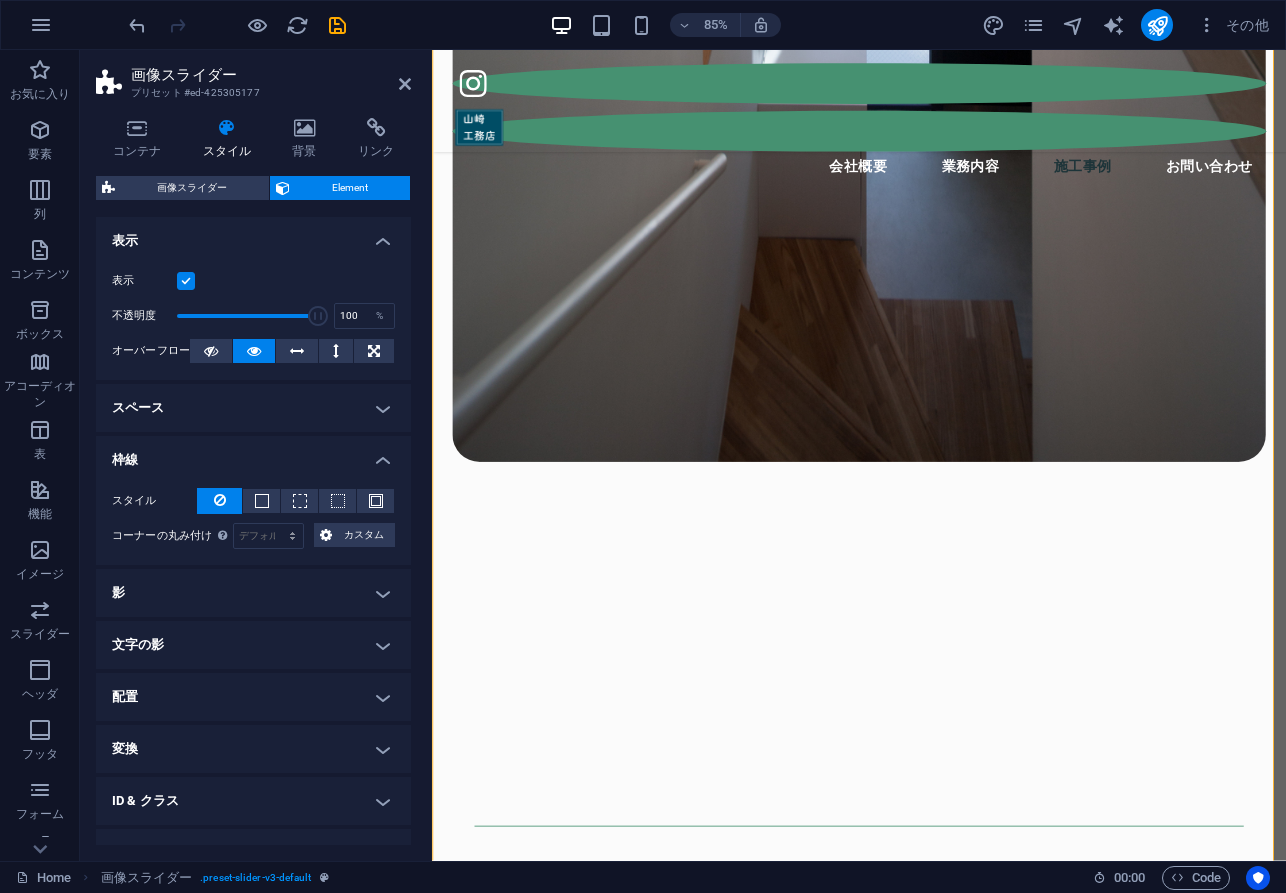 click on "枠線" at bounding box center (253, 454) 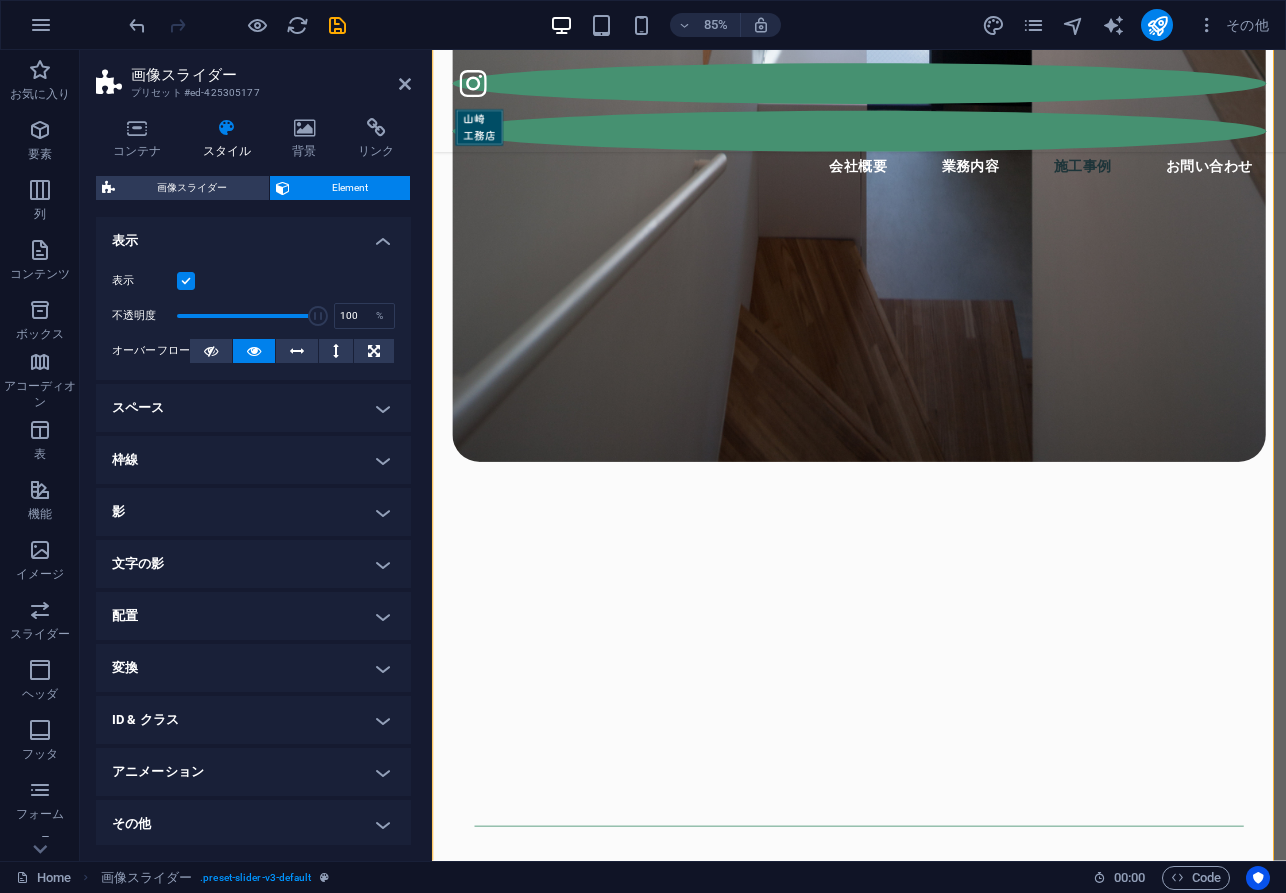 click on "枠線" at bounding box center [253, 460] 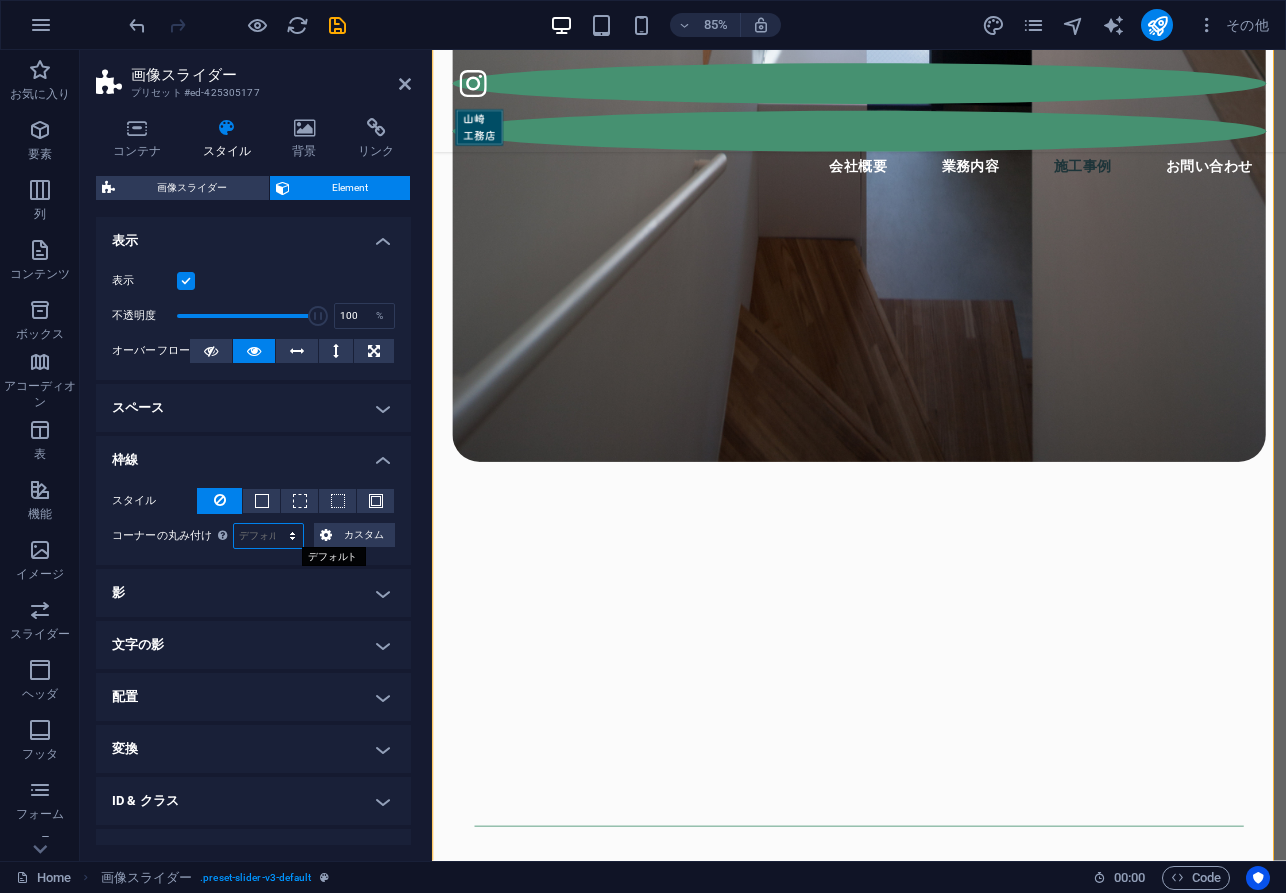 click on "デフォルト px rem % vh vw カスタム" at bounding box center (269, 536) 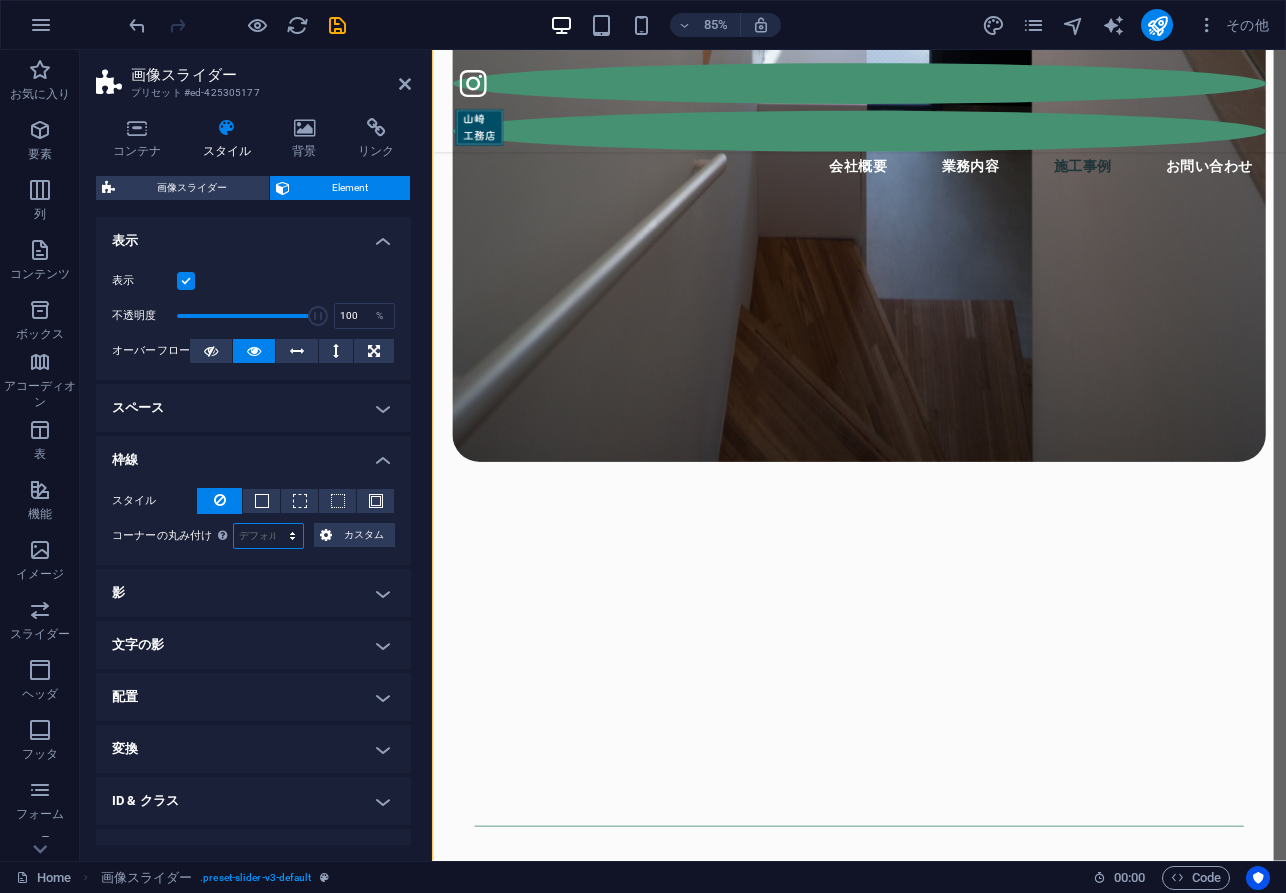 select on "px" 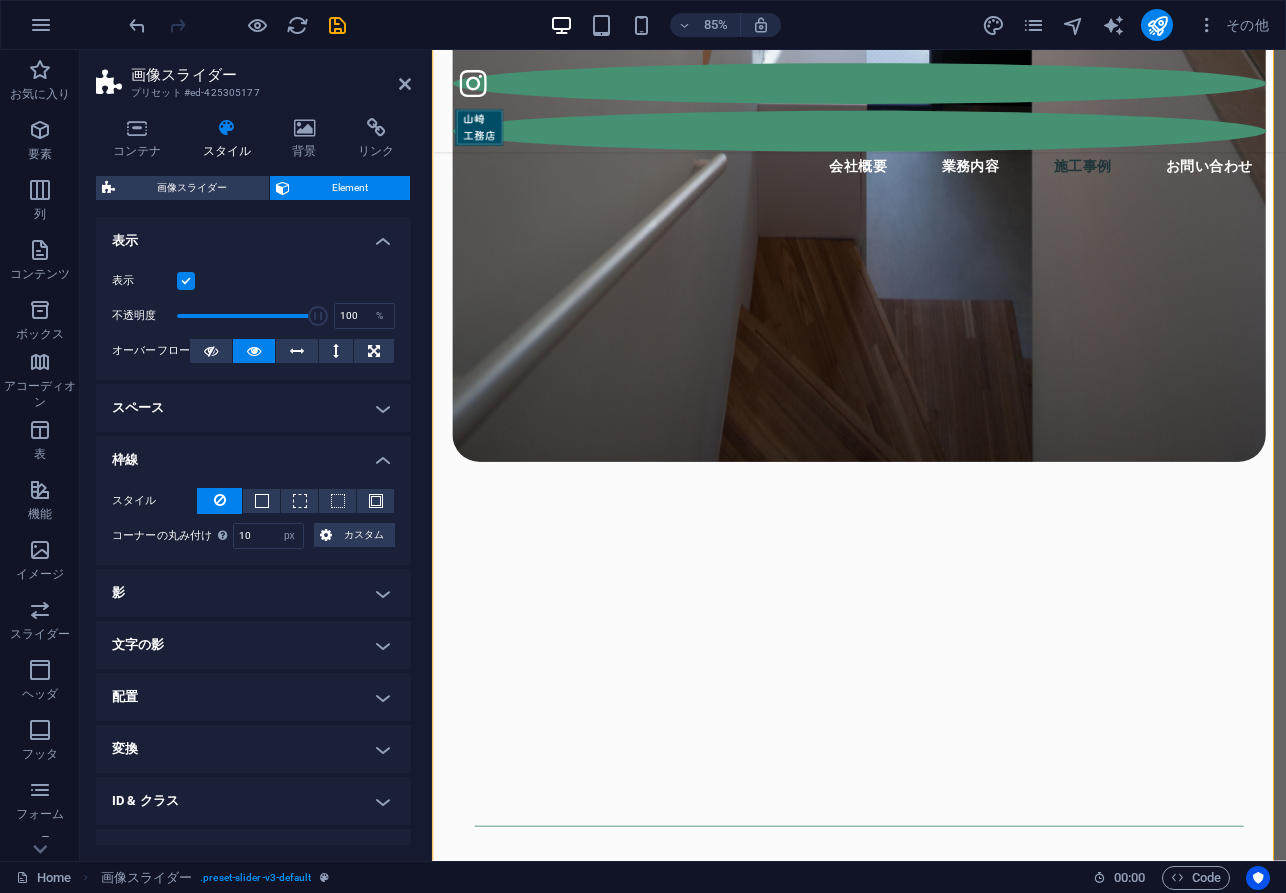 click on "コンテナ スタイル 背景 リンク サイズ 高さ デフォルト px rem % vh vw 最小高 なし px rem % vh vw 幅 デフォルト px rem % em vh vw 最小幅 なし px rem % vh vw コンテンツの幅 デフォルト カスタム幅 幅 デフォルト px rem % em vh vw 最小幅 なし px rem % vh vw デフォルトのパディング カスタムスペース デザインの下で、デフォルトのコンテンツの幅とパディングを変更できます。 デザインを編集 レイアウト (Flexbox) 配置 フレックスディレクションを決定します。 デフォルト 主軸 このコンテンツ内の主軸に沿って要素をどのように配置するかを決定します (justify-content)。 デフォルト 横軸 コンテナ内の要素の縦方向の配置を制御します (align-items)。 デフォルト ラップ デフォルト オン オフ 塗りつぶし デフォルト アクセシビリティ 役割 こちら をご覧ください なし %" at bounding box center (253, 481) 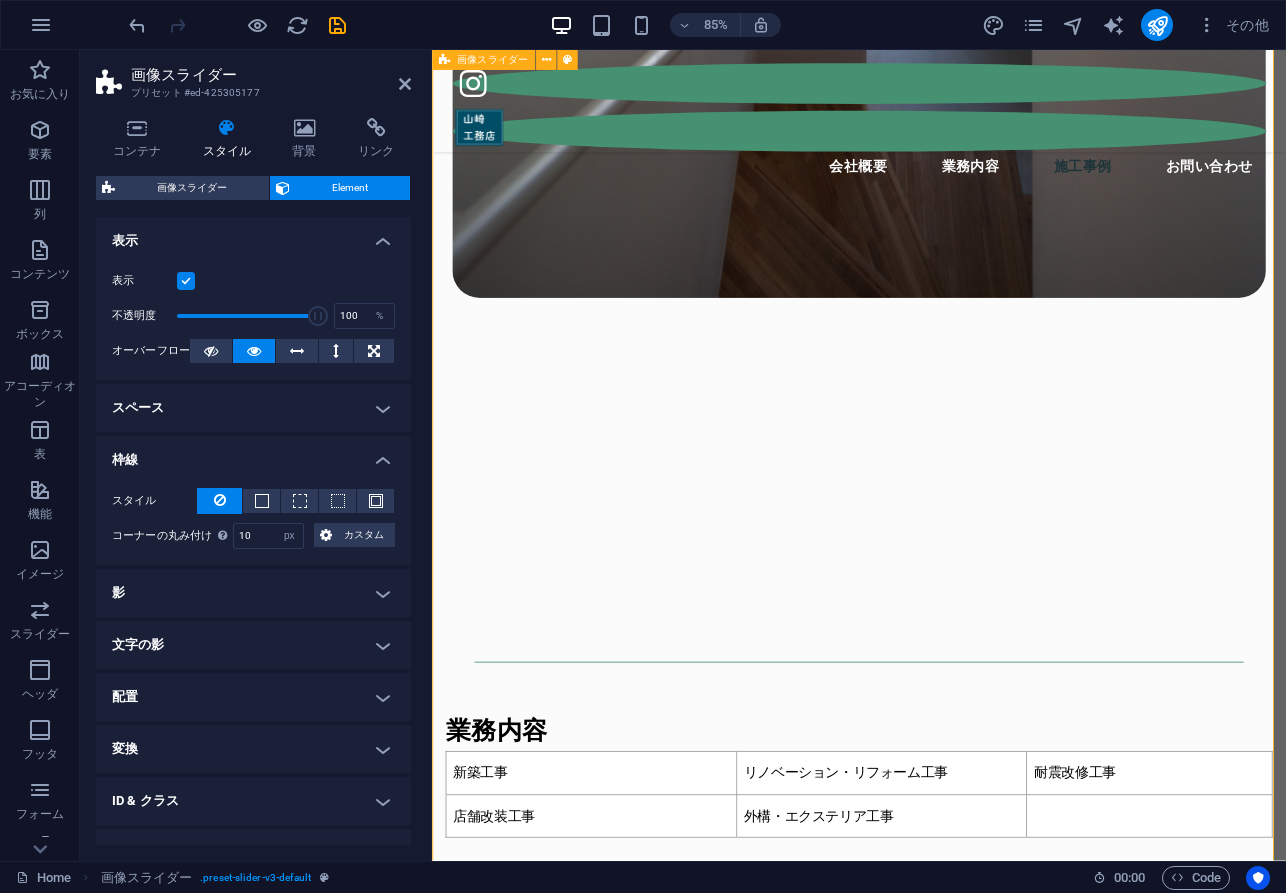 scroll, scrollTop: 2795, scrollLeft: 0, axis: vertical 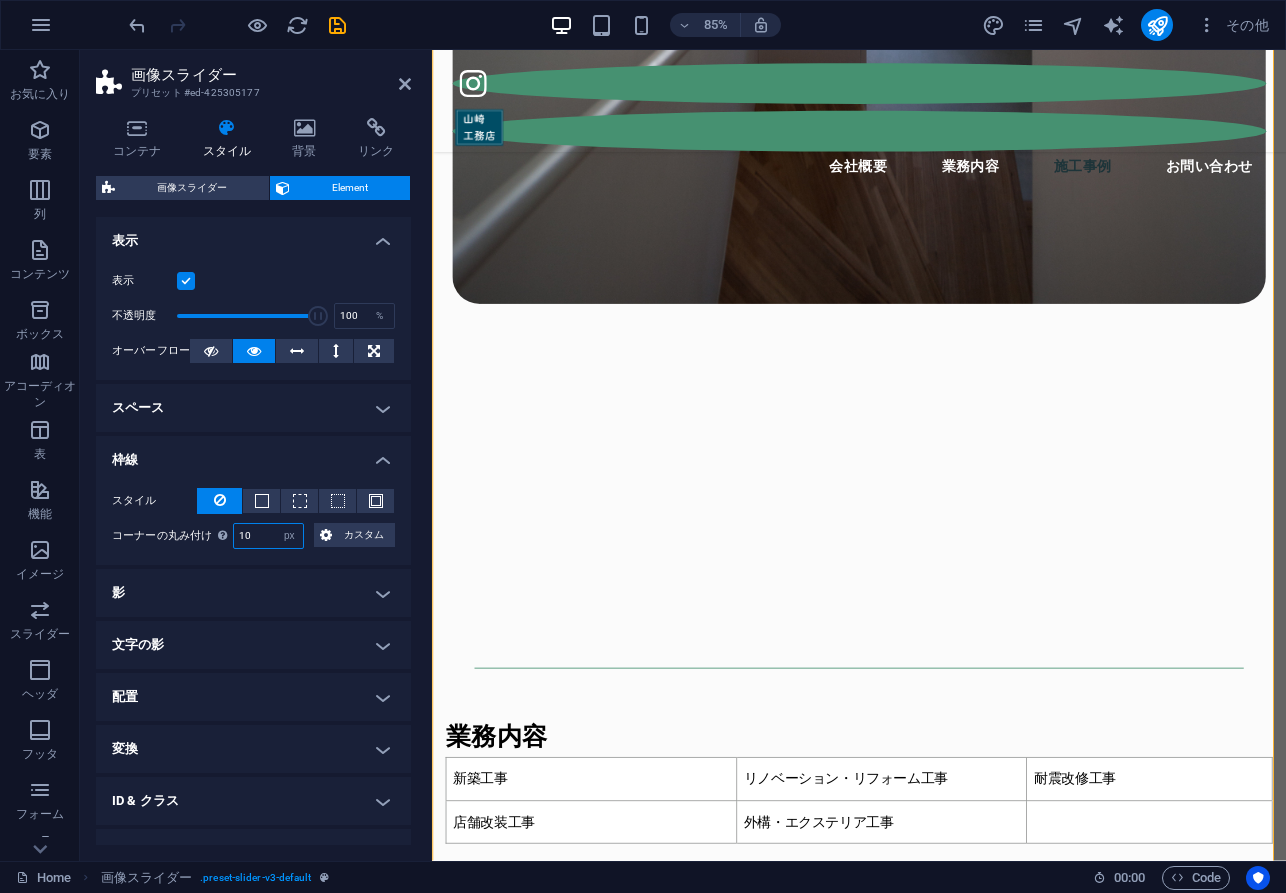 click on "10" at bounding box center [269, 536] 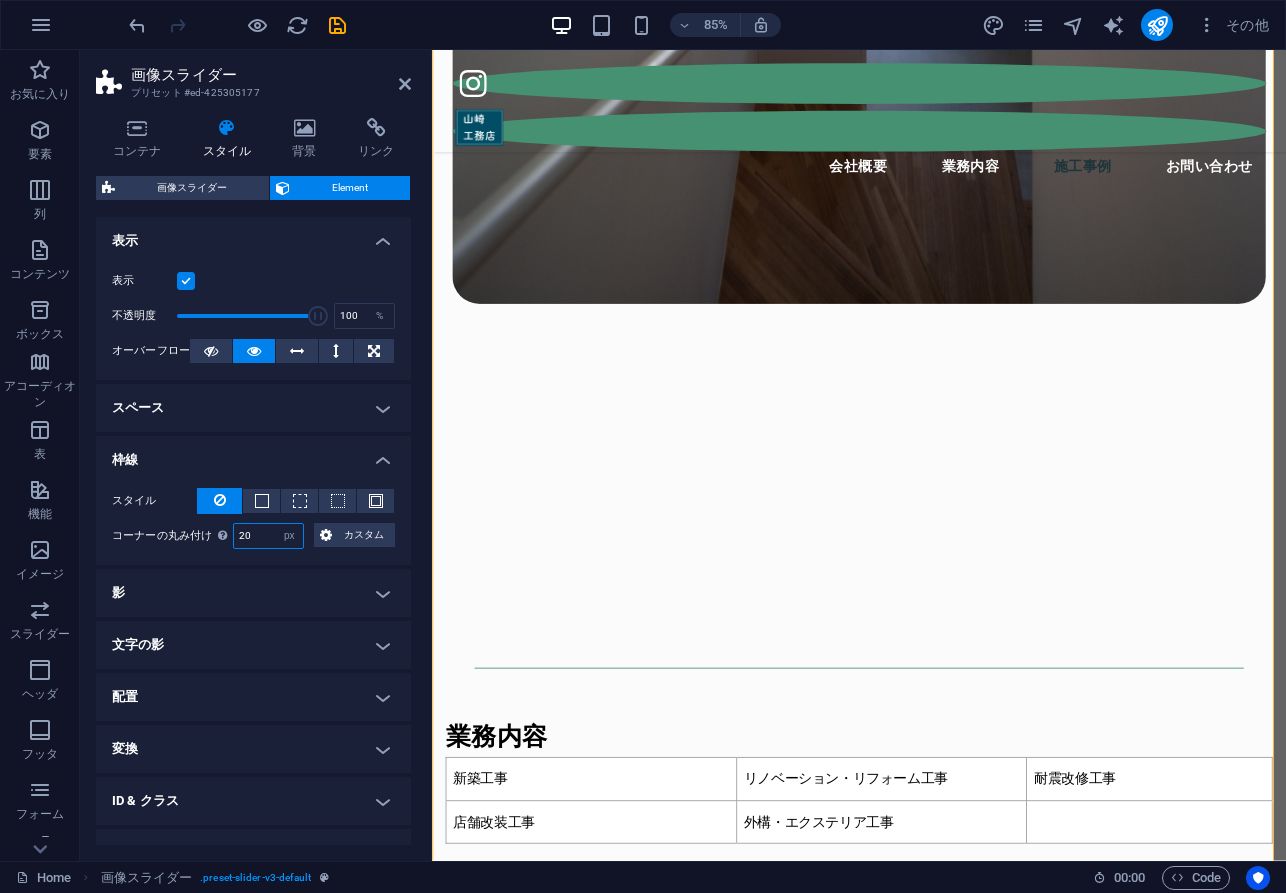 type on "20" 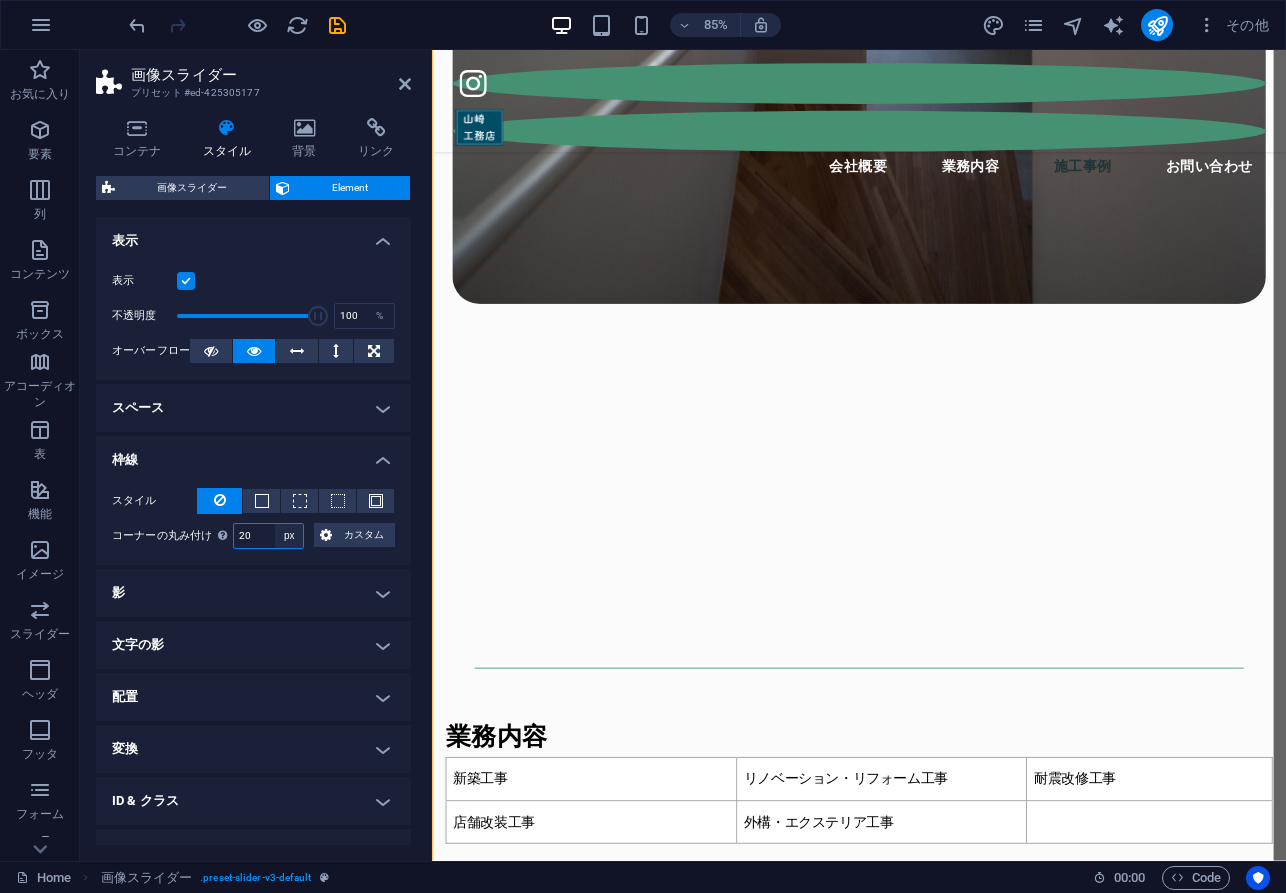 click on "デフォルト px rem % vh vw カスタム" at bounding box center [289, 536] 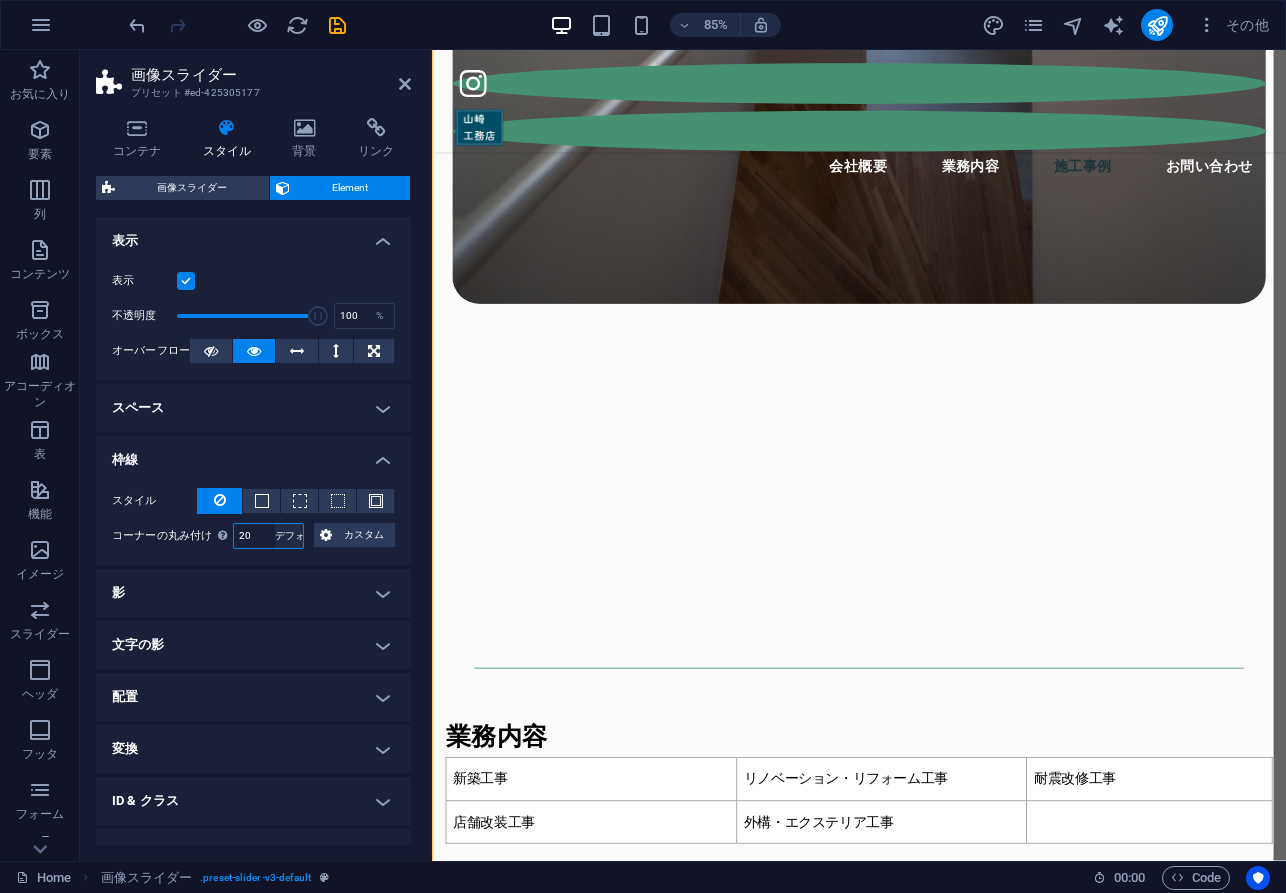 type 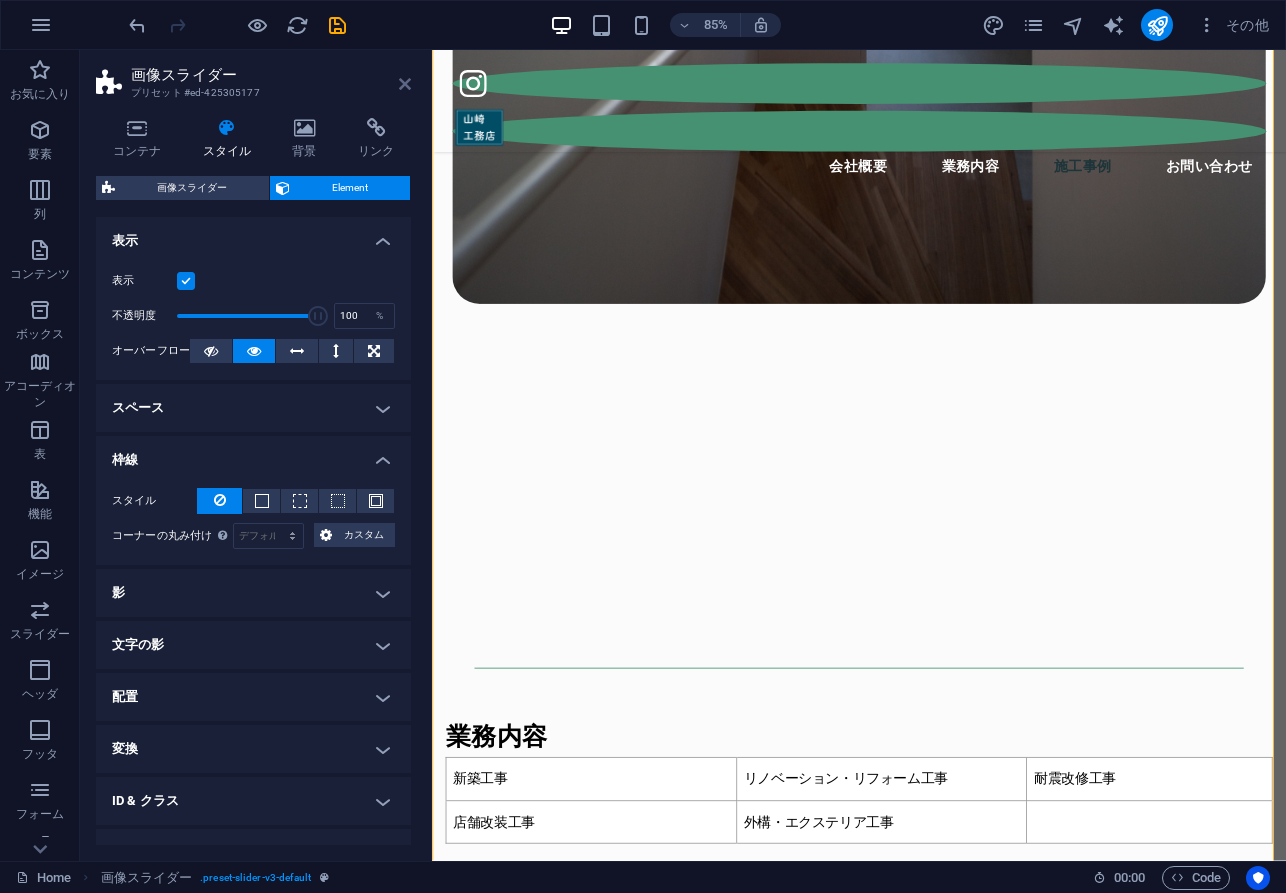 click at bounding box center (405, 84) 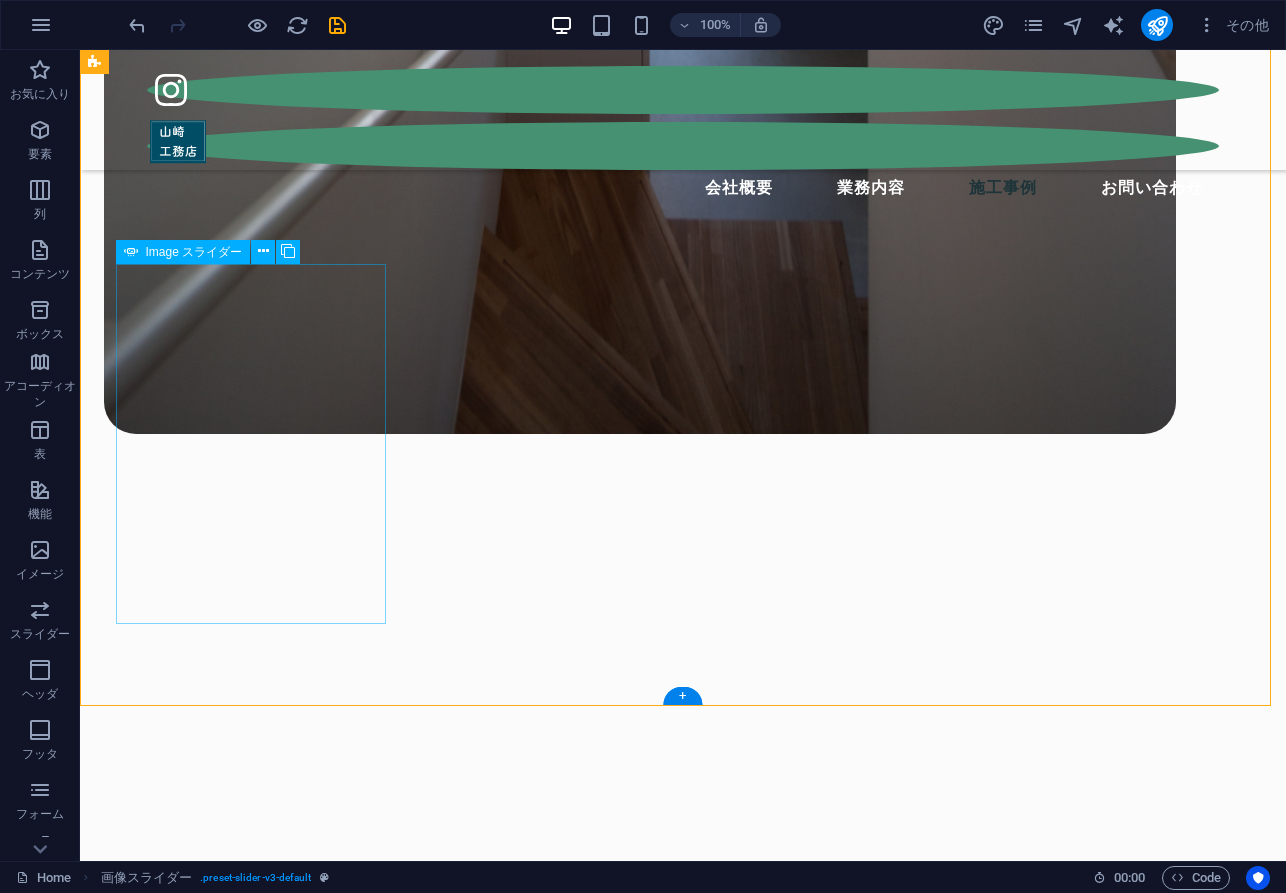 click at bounding box center [4813, 8022] 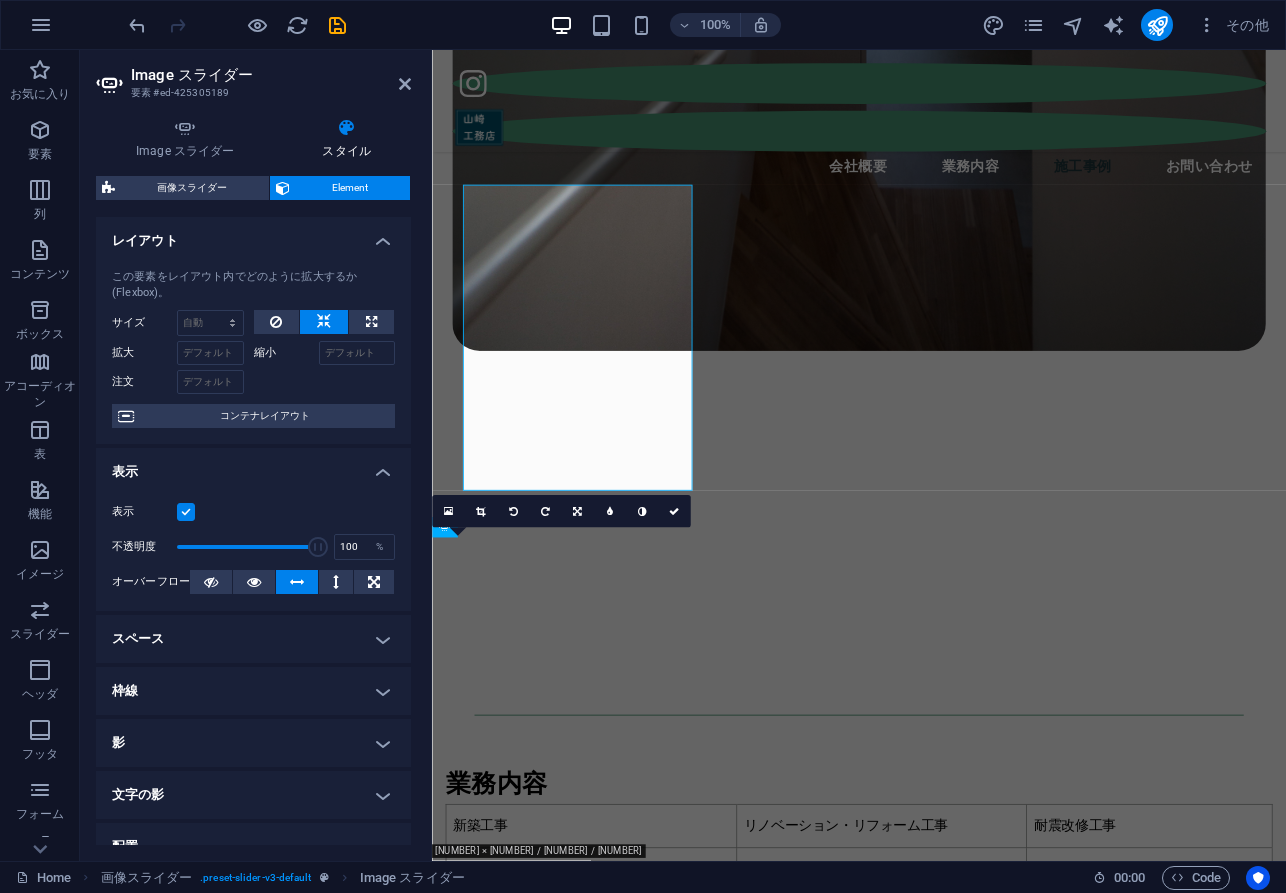 scroll, scrollTop: 2795, scrollLeft: 0, axis: vertical 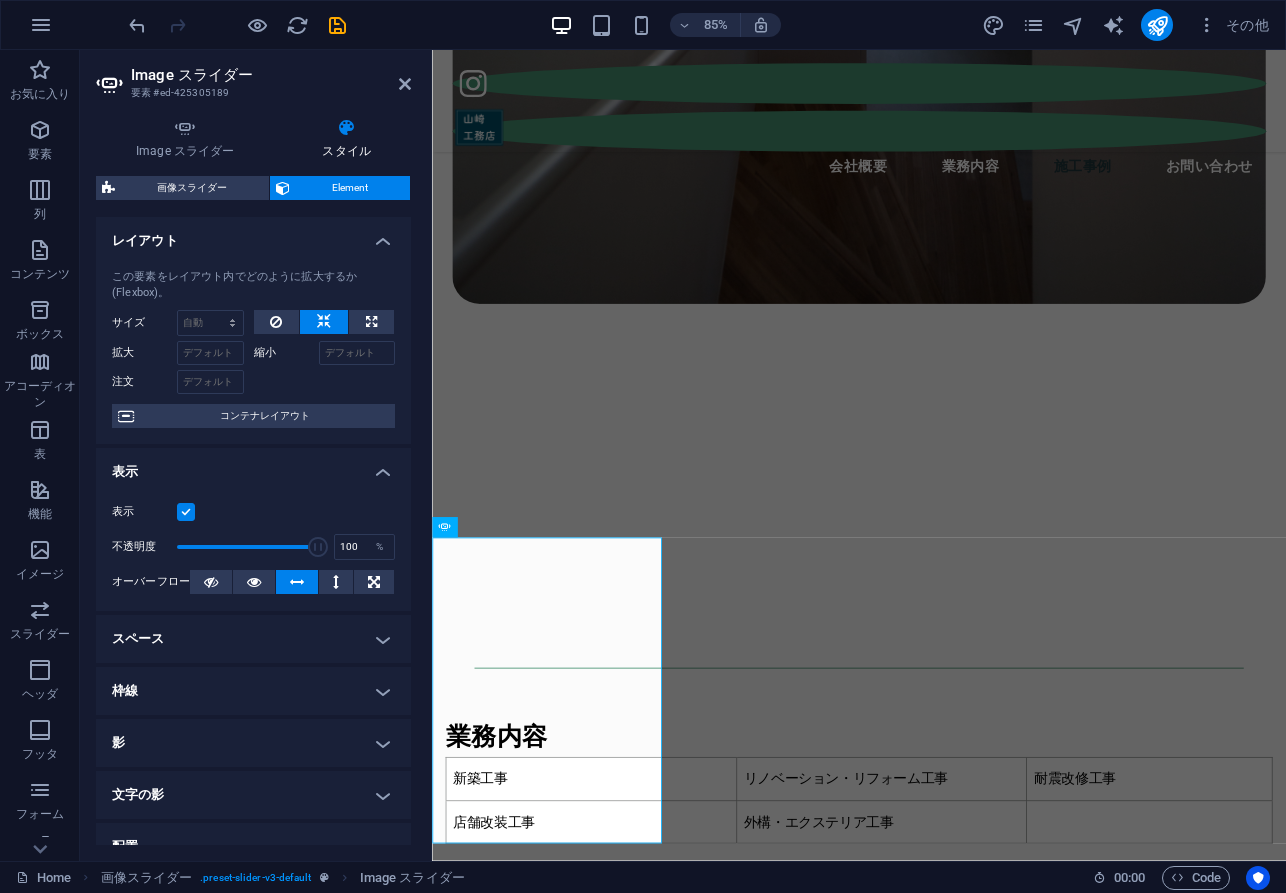 click on "スペース" at bounding box center (253, 639) 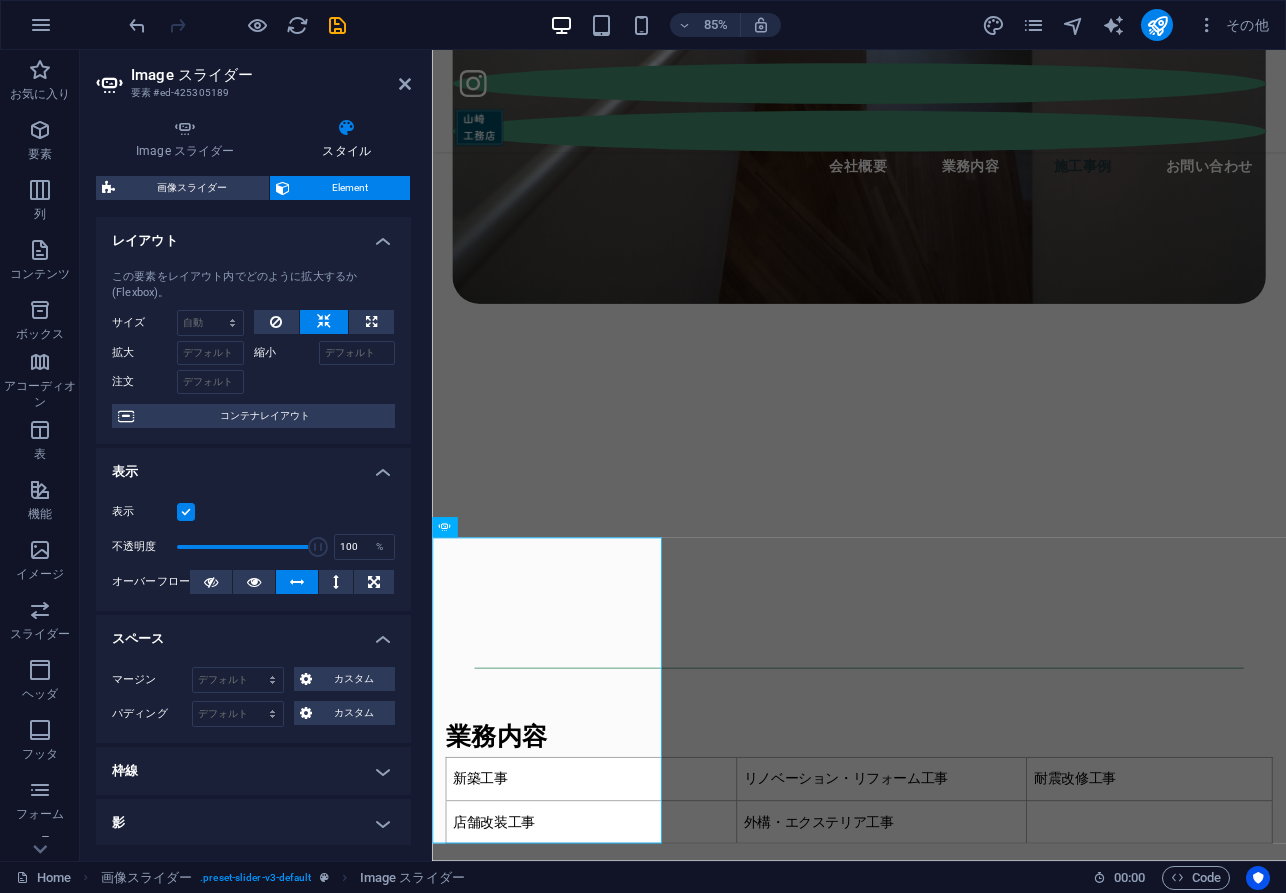 click on "スペース" at bounding box center (253, 633) 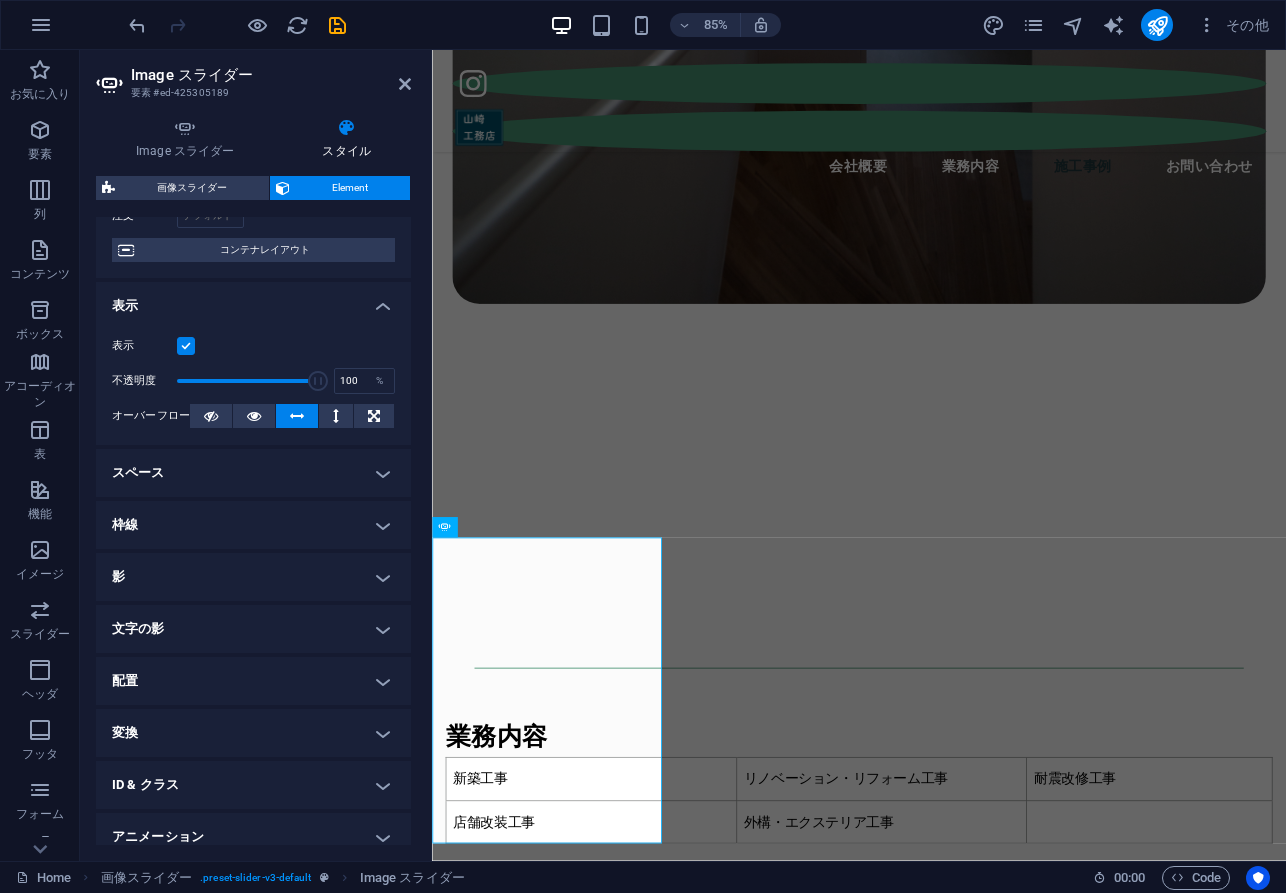 scroll, scrollTop: 0, scrollLeft: 0, axis: both 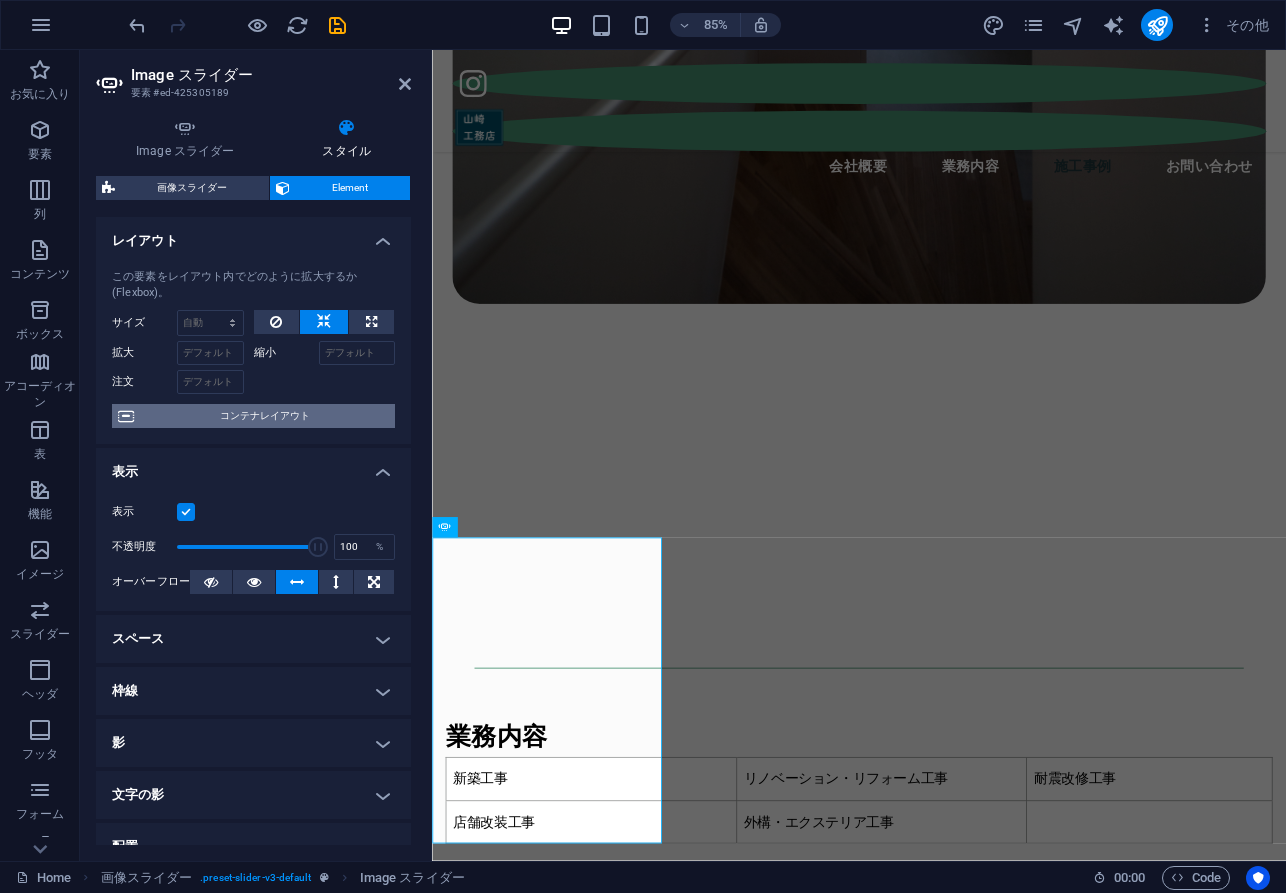 click on "コンテナレイアウト" at bounding box center (264, 416) 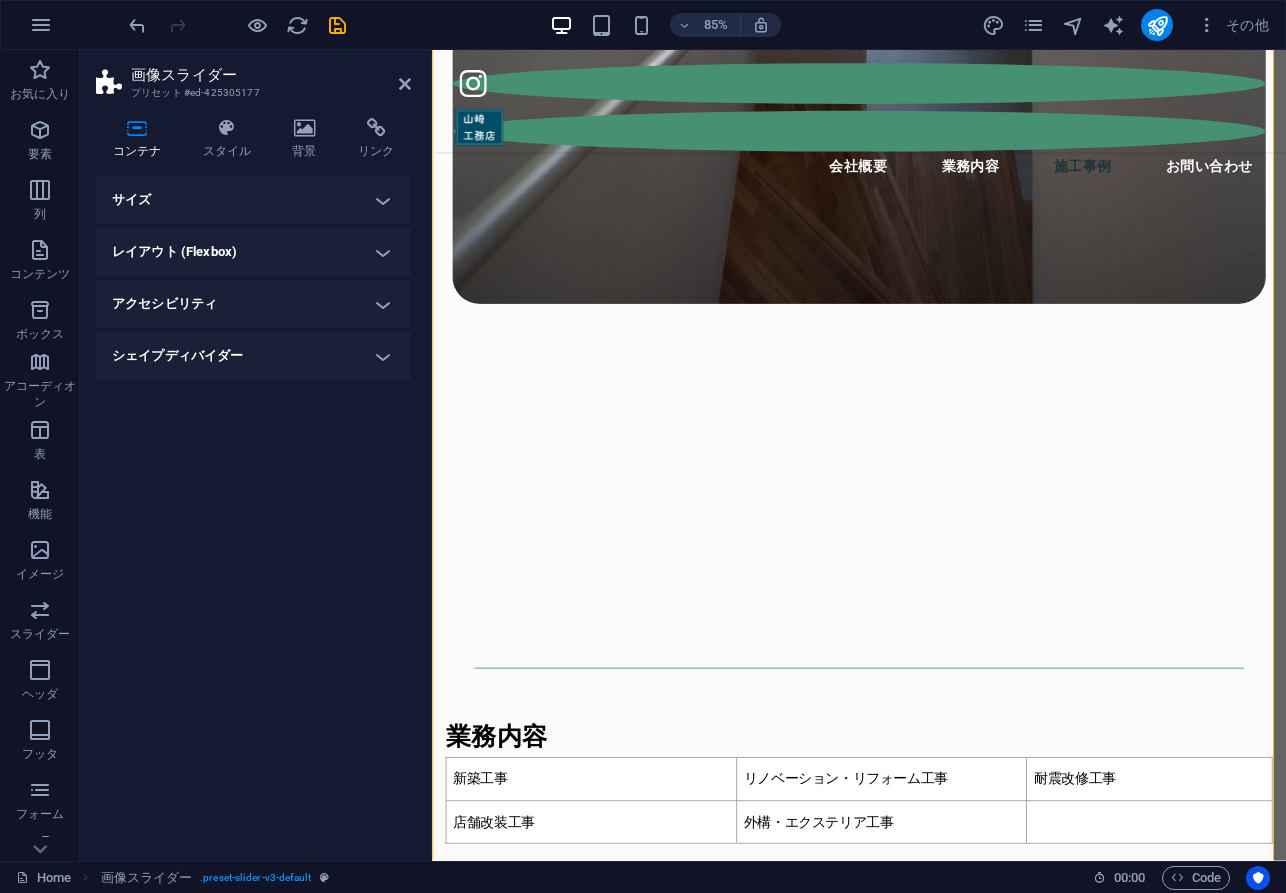 click on "レイアウト (Flexbox)" at bounding box center (253, 252) 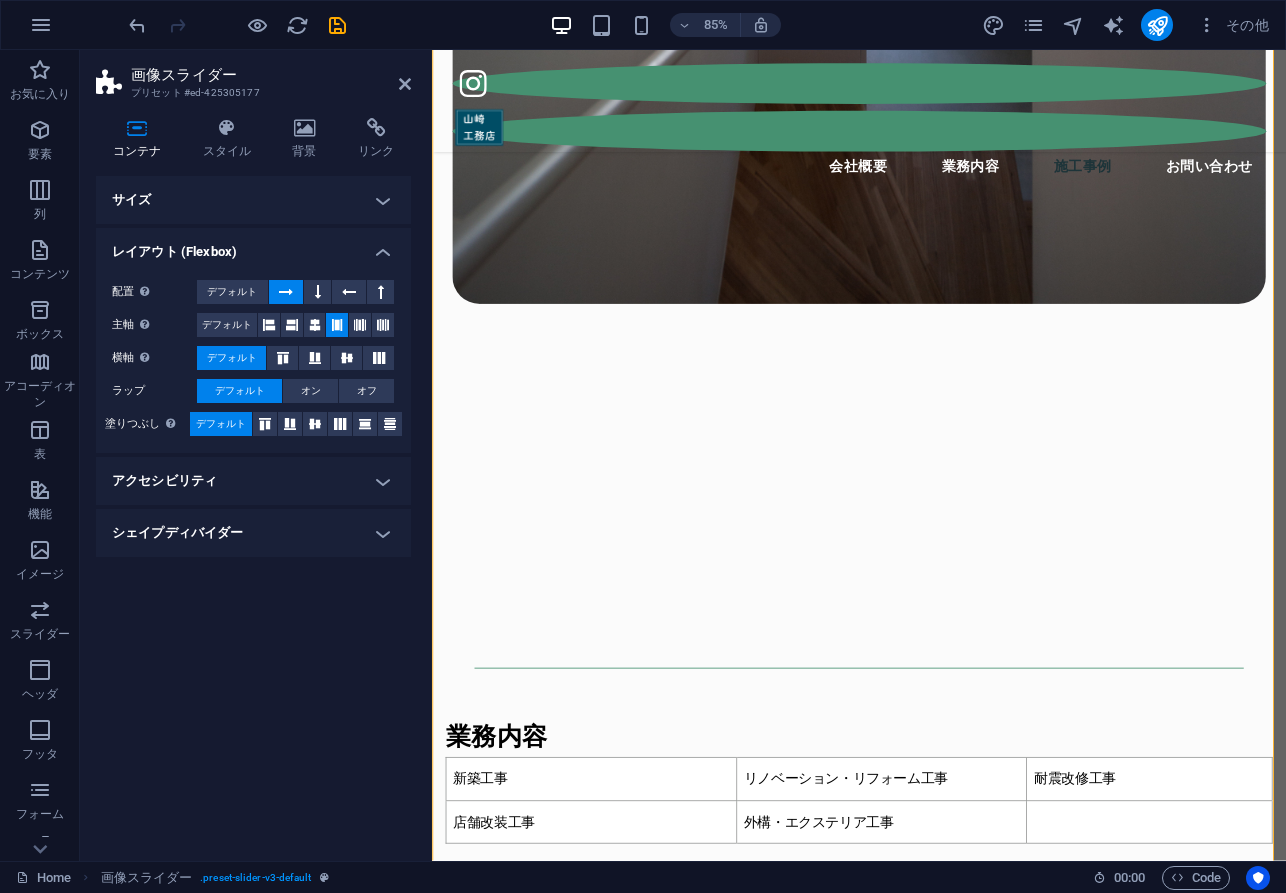 click on "レイアウト (Flexbox)" at bounding box center [253, 246] 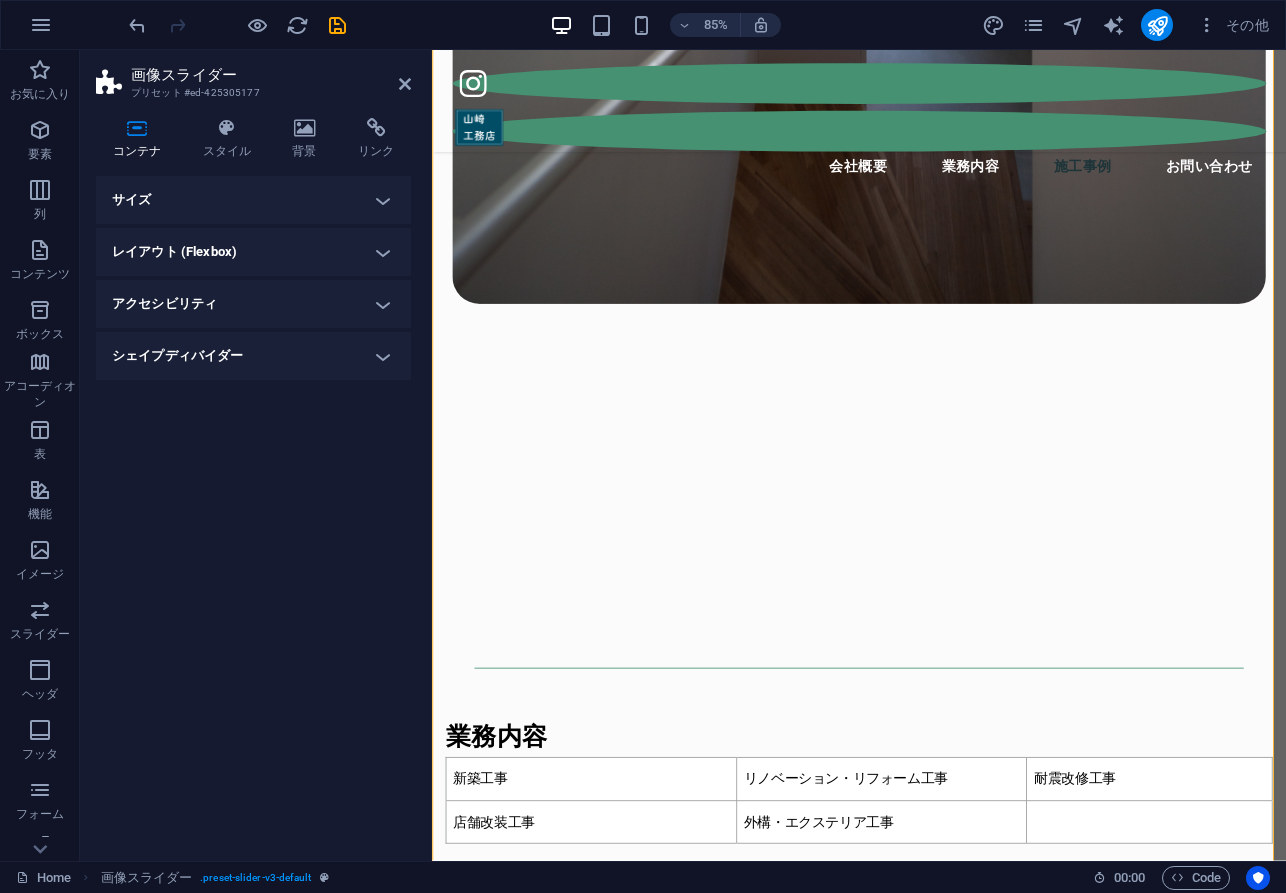 click on "サイズ" at bounding box center [253, 200] 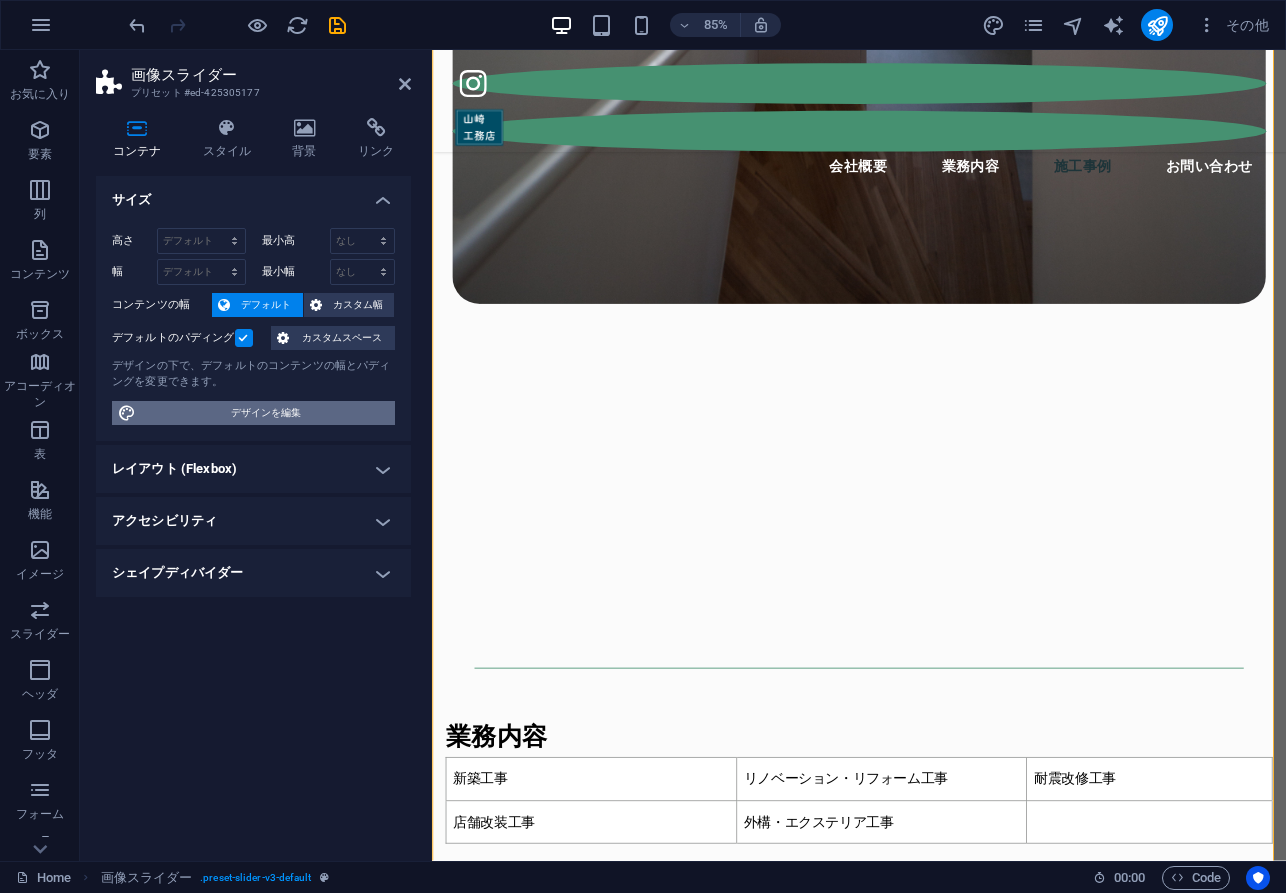 click on "デザインを編集" at bounding box center [265, 413] 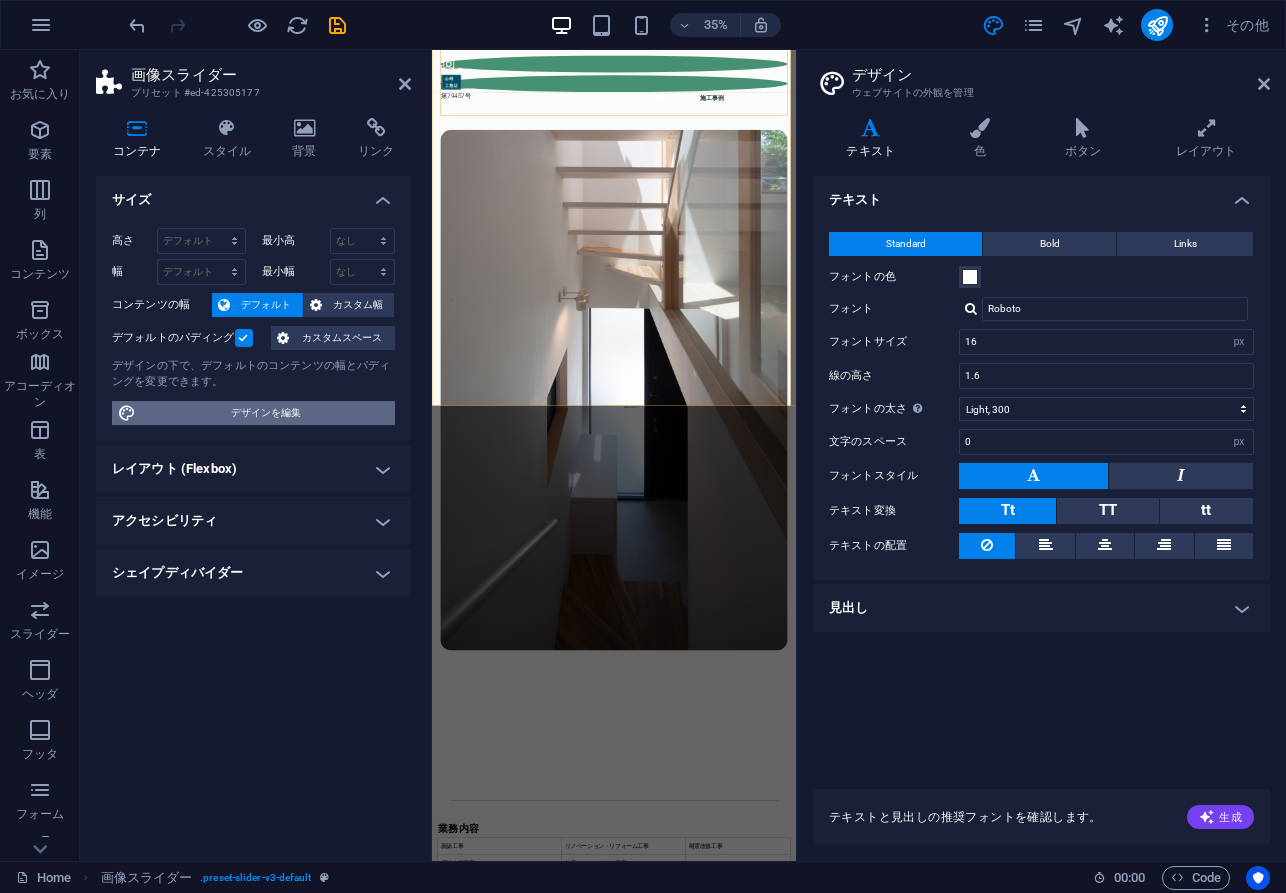 scroll, scrollTop: 4182, scrollLeft: 0, axis: vertical 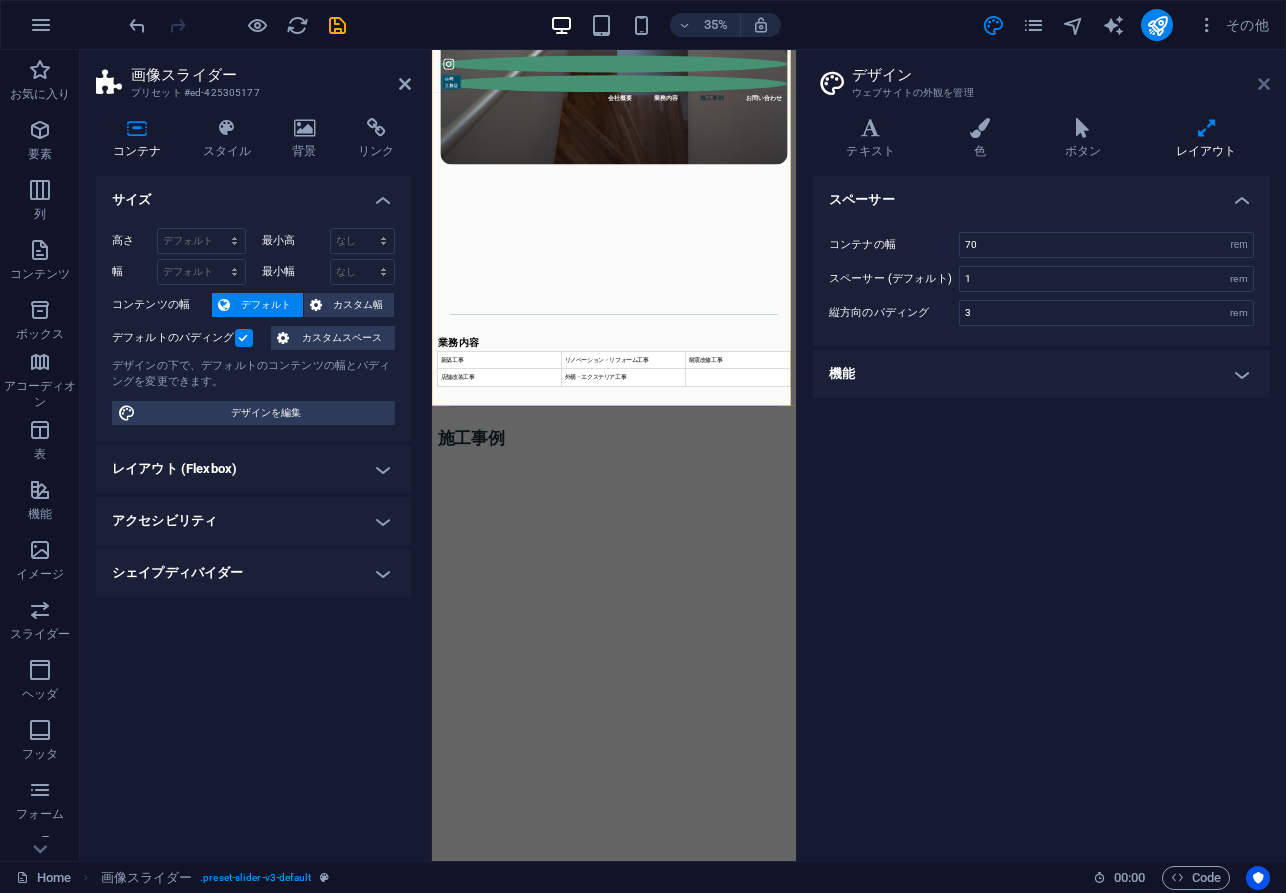 click at bounding box center (1264, 84) 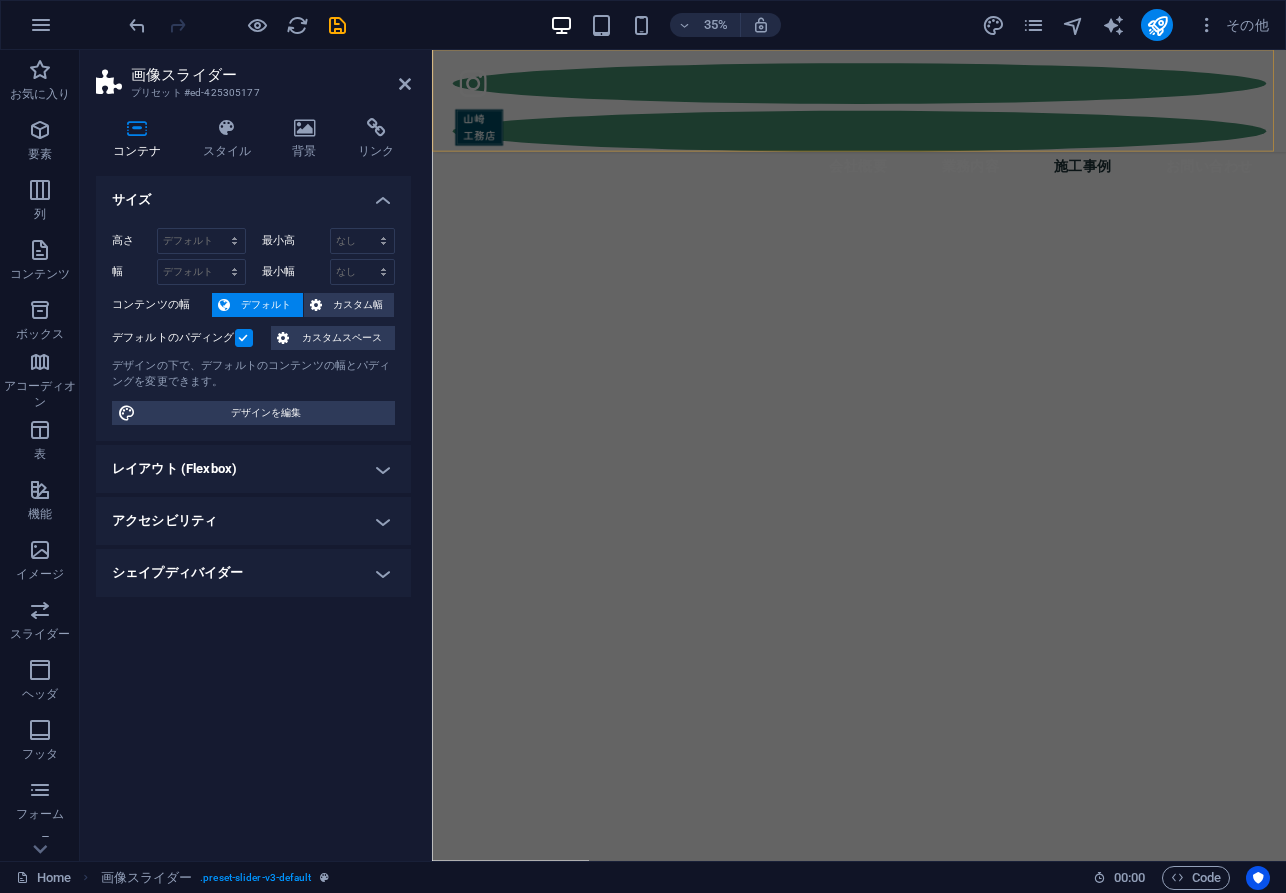 scroll, scrollTop: 2795, scrollLeft: 0, axis: vertical 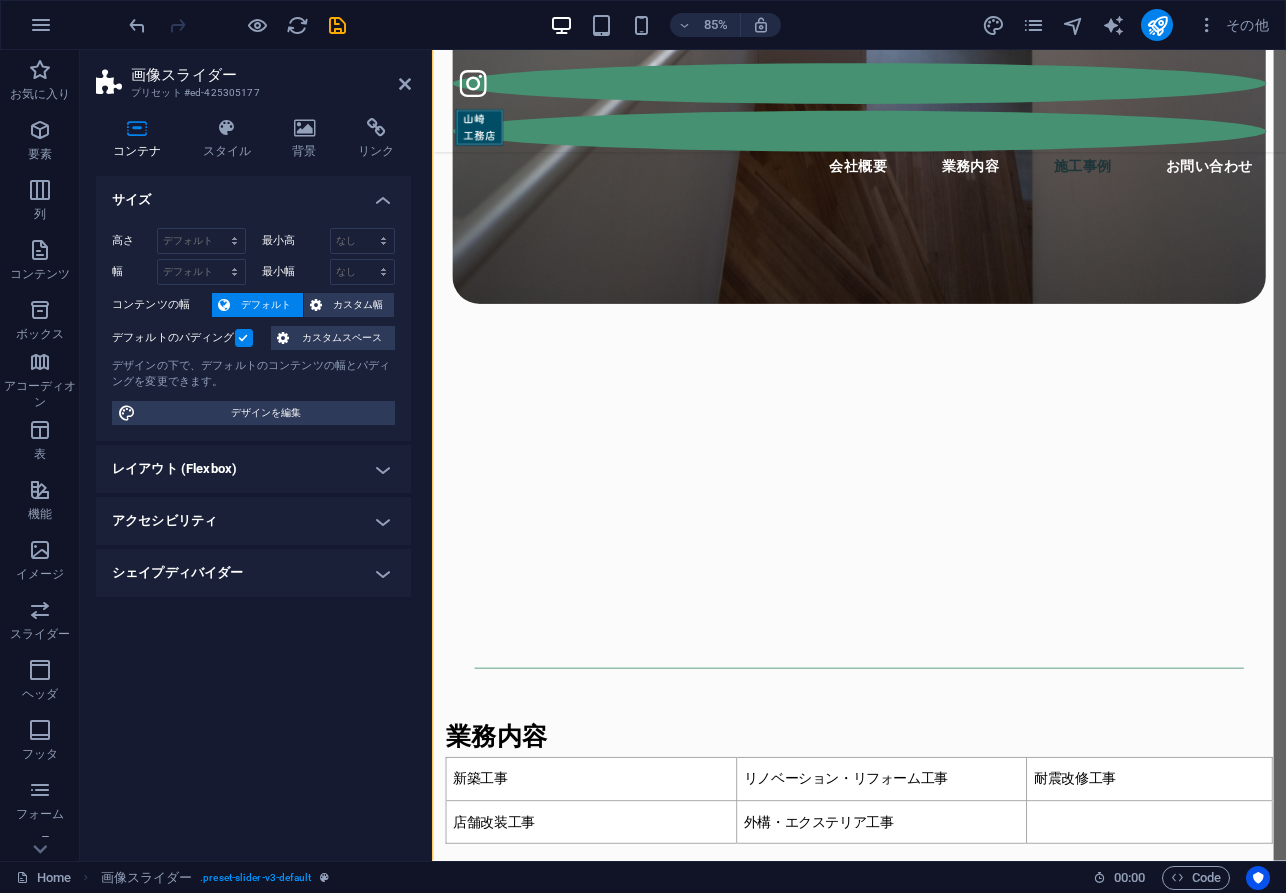 click on "画像スライダー プリセット #ed-425305177" at bounding box center (253, 76) 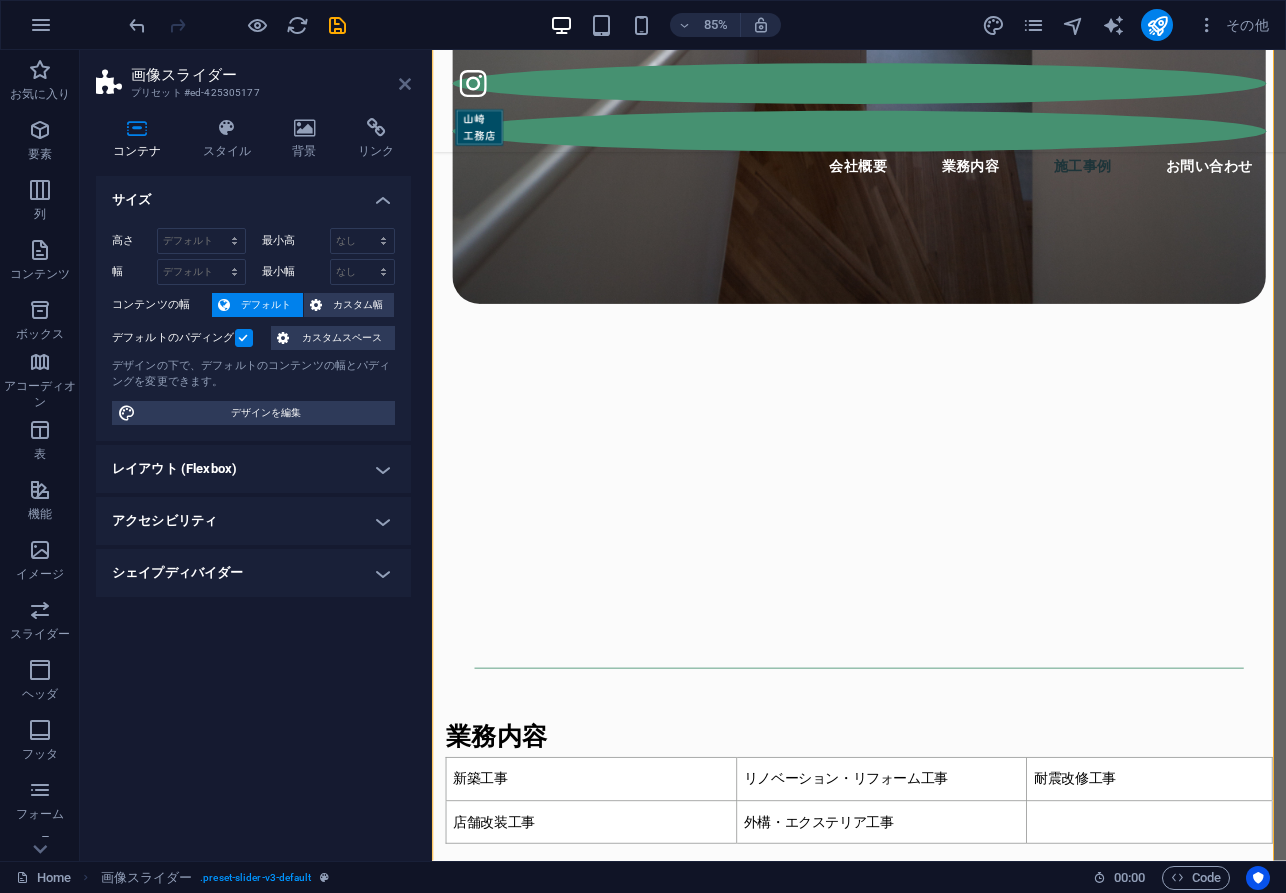 click at bounding box center [405, 84] 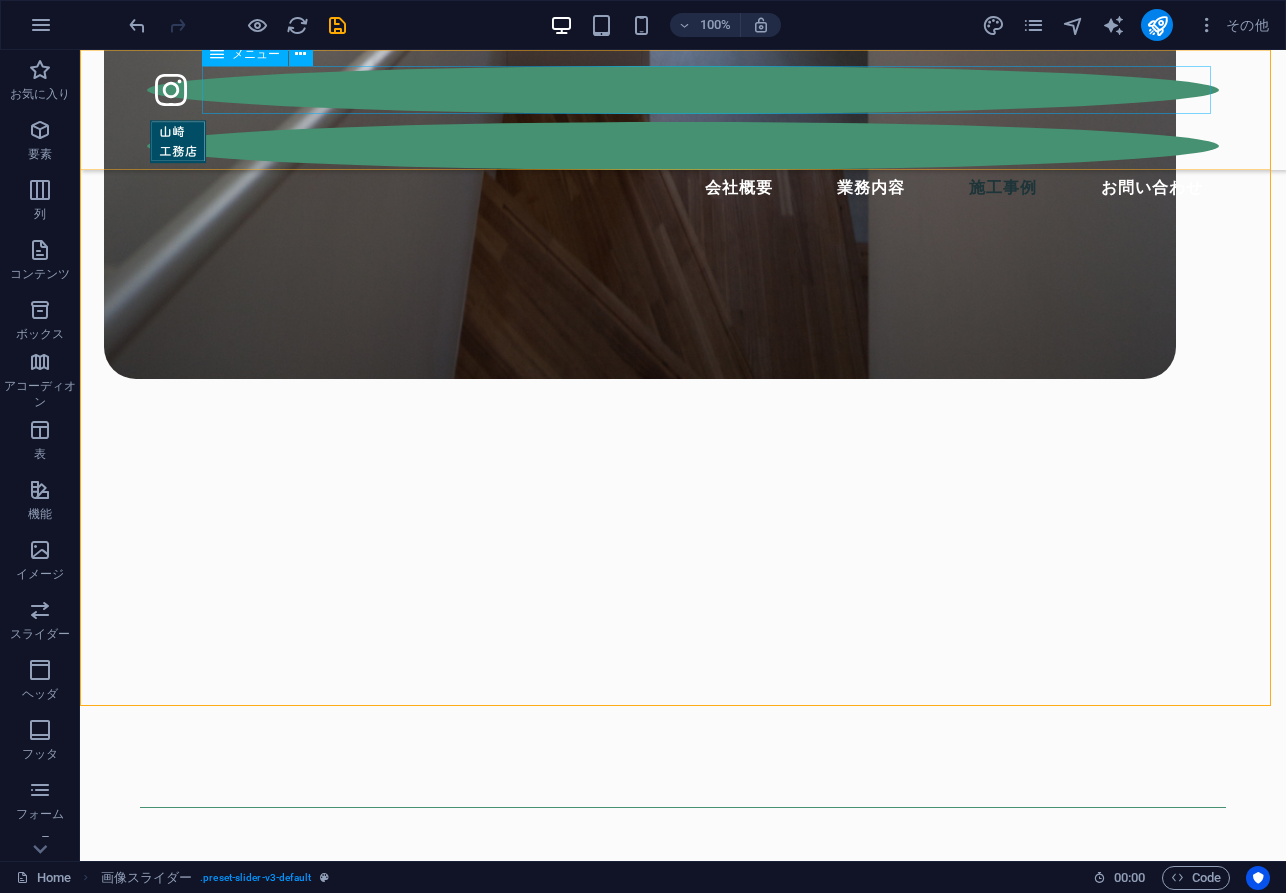 scroll, scrollTop: 2740, scrollLeft: 0, axis: vertical 